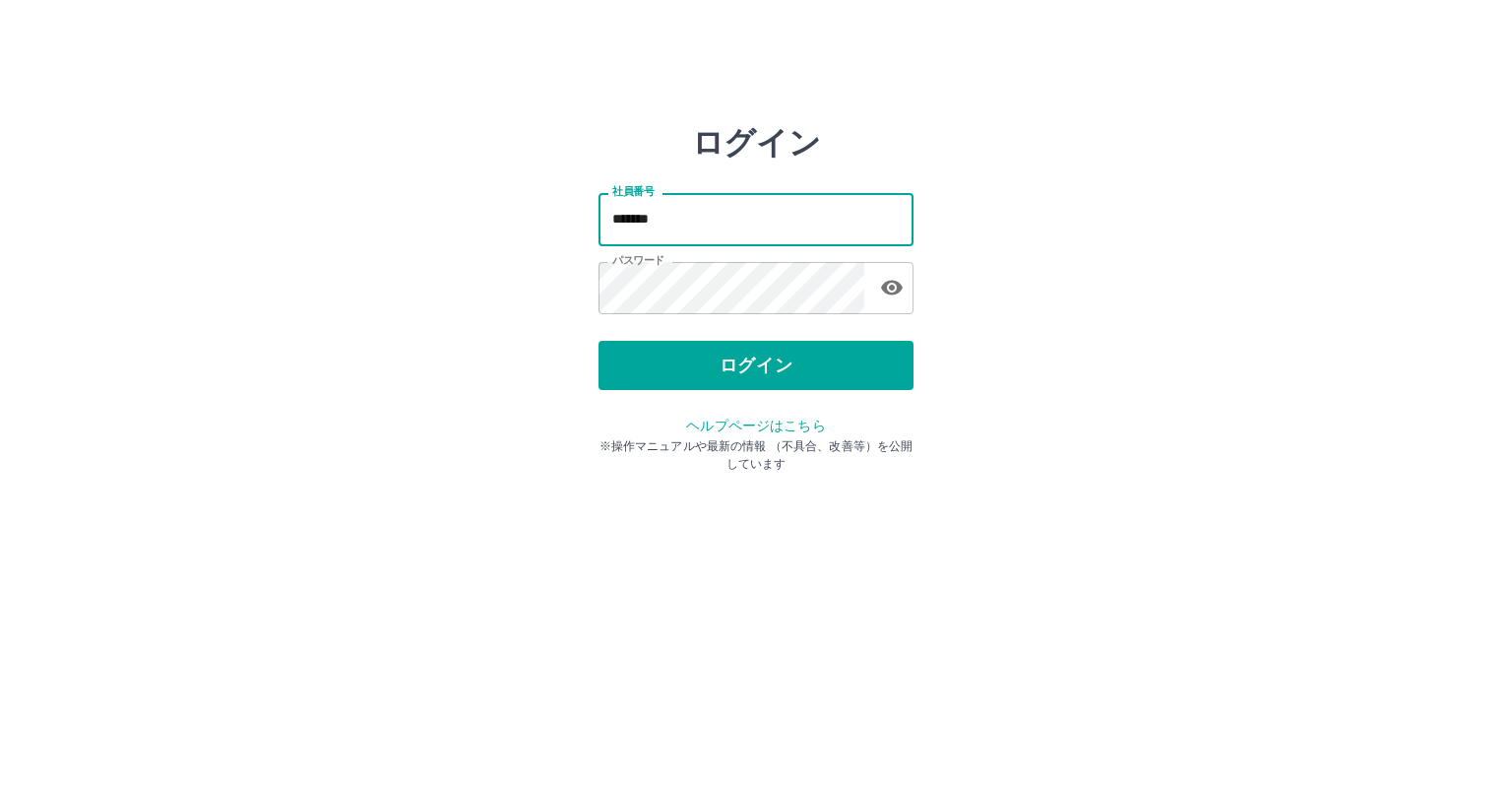 scroll, scrollTop: 0, scrollLeft: 0, axis: both 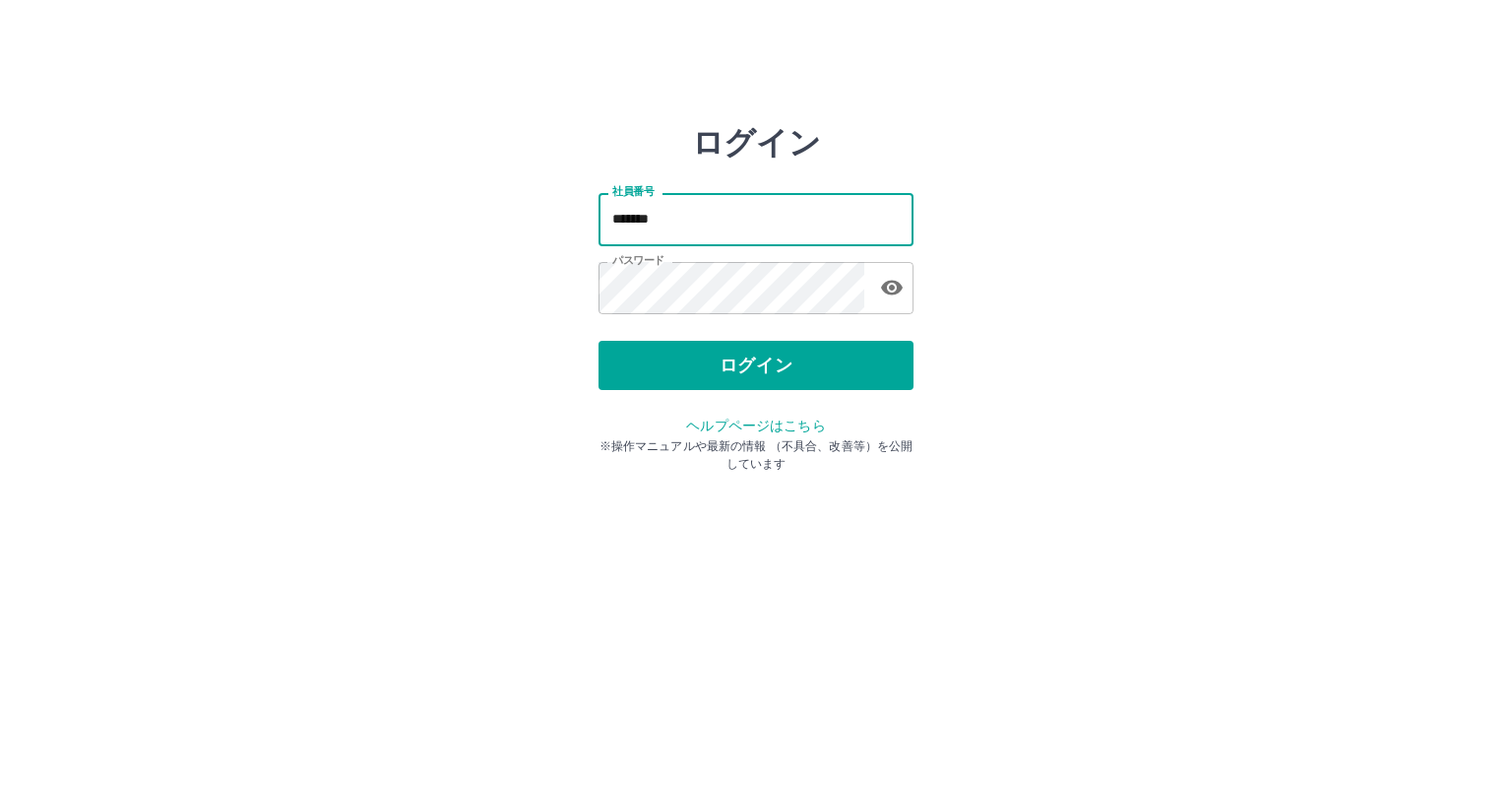 click on "*******" at bounding box center (756, 219) 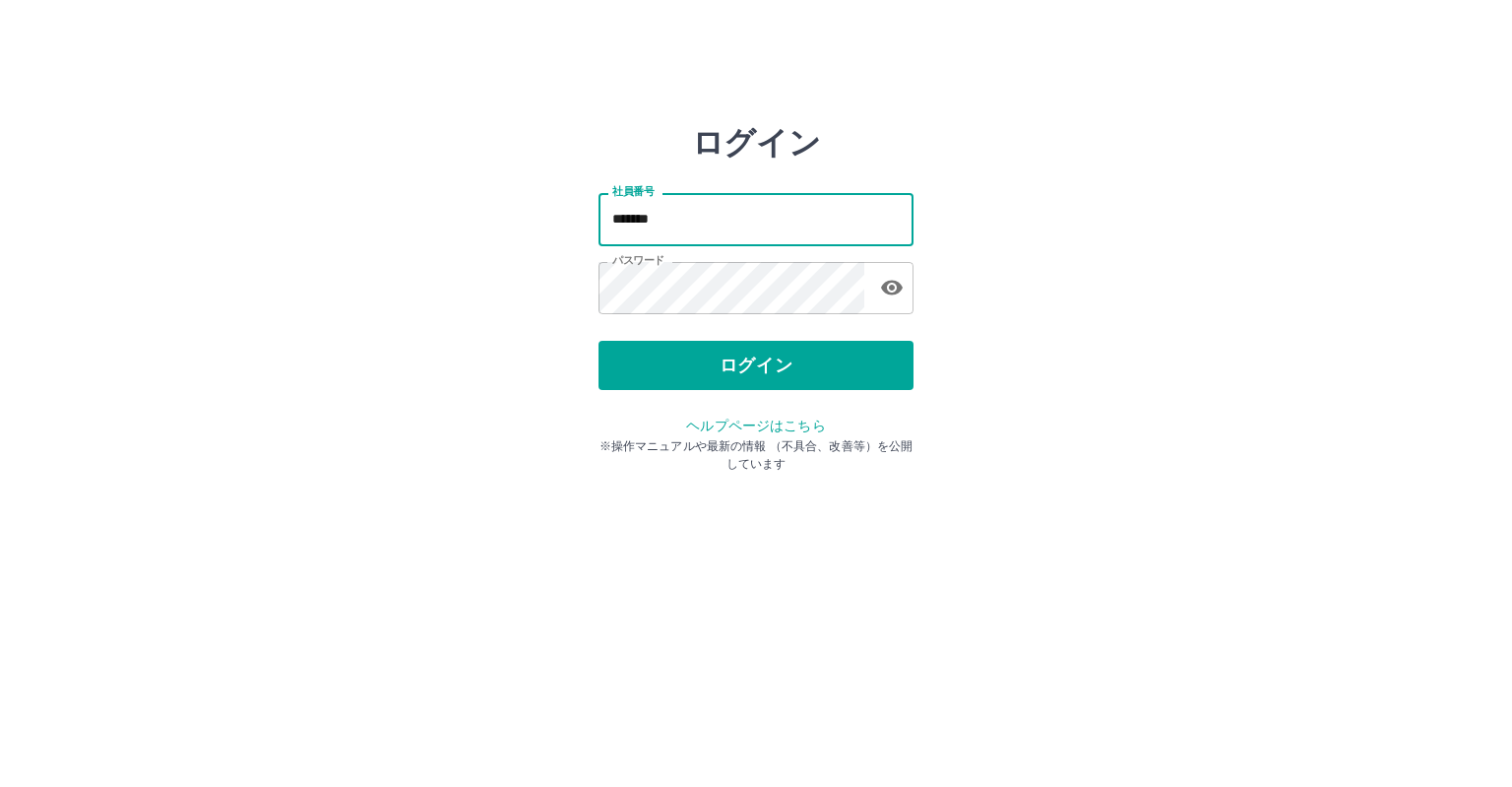 type on "*******" 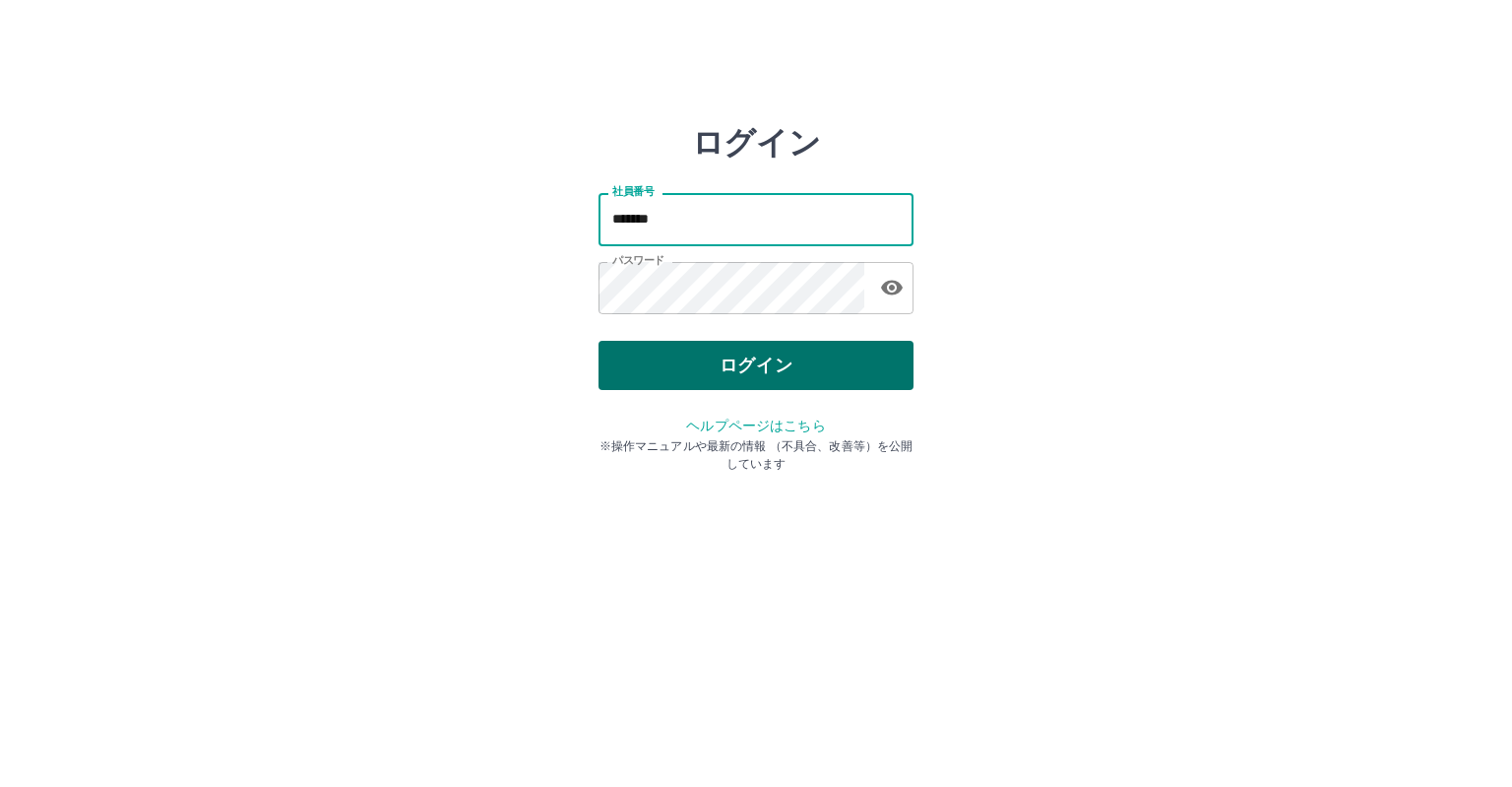 click on "ログイン" at bounding box center (756, 365) 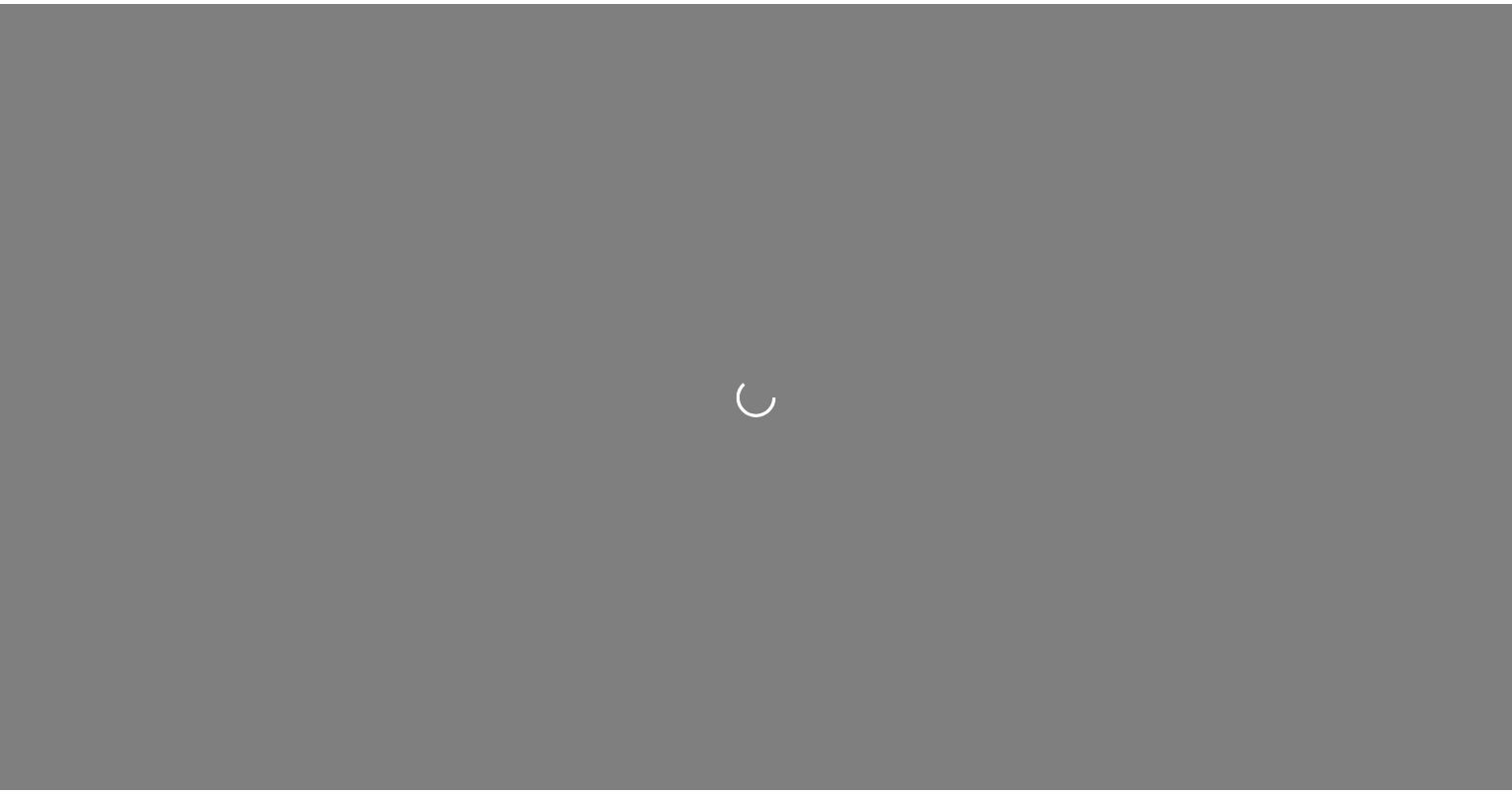 scroll, scrollTop: 0, scrollLeft: 0, axis: both 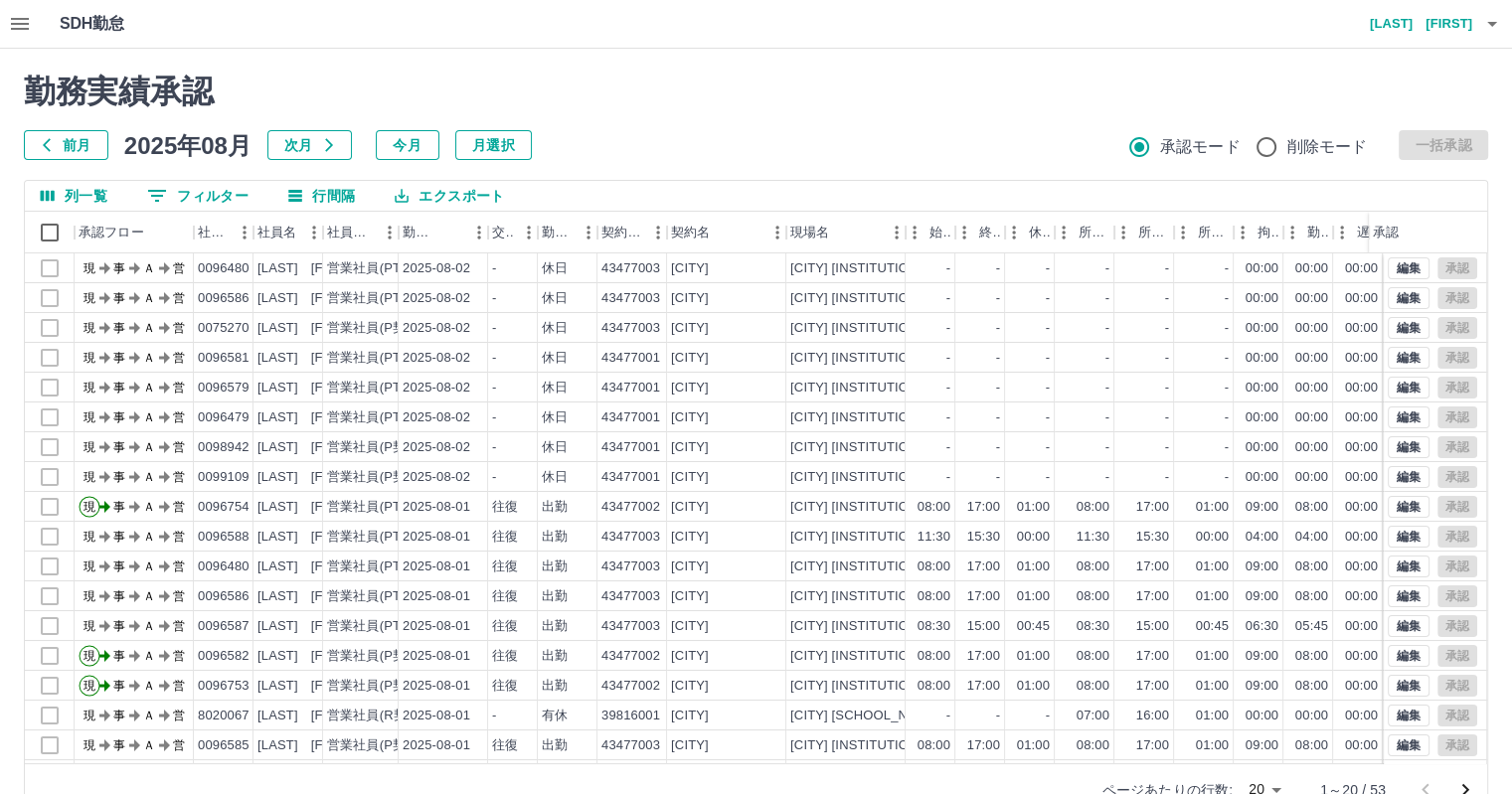 click 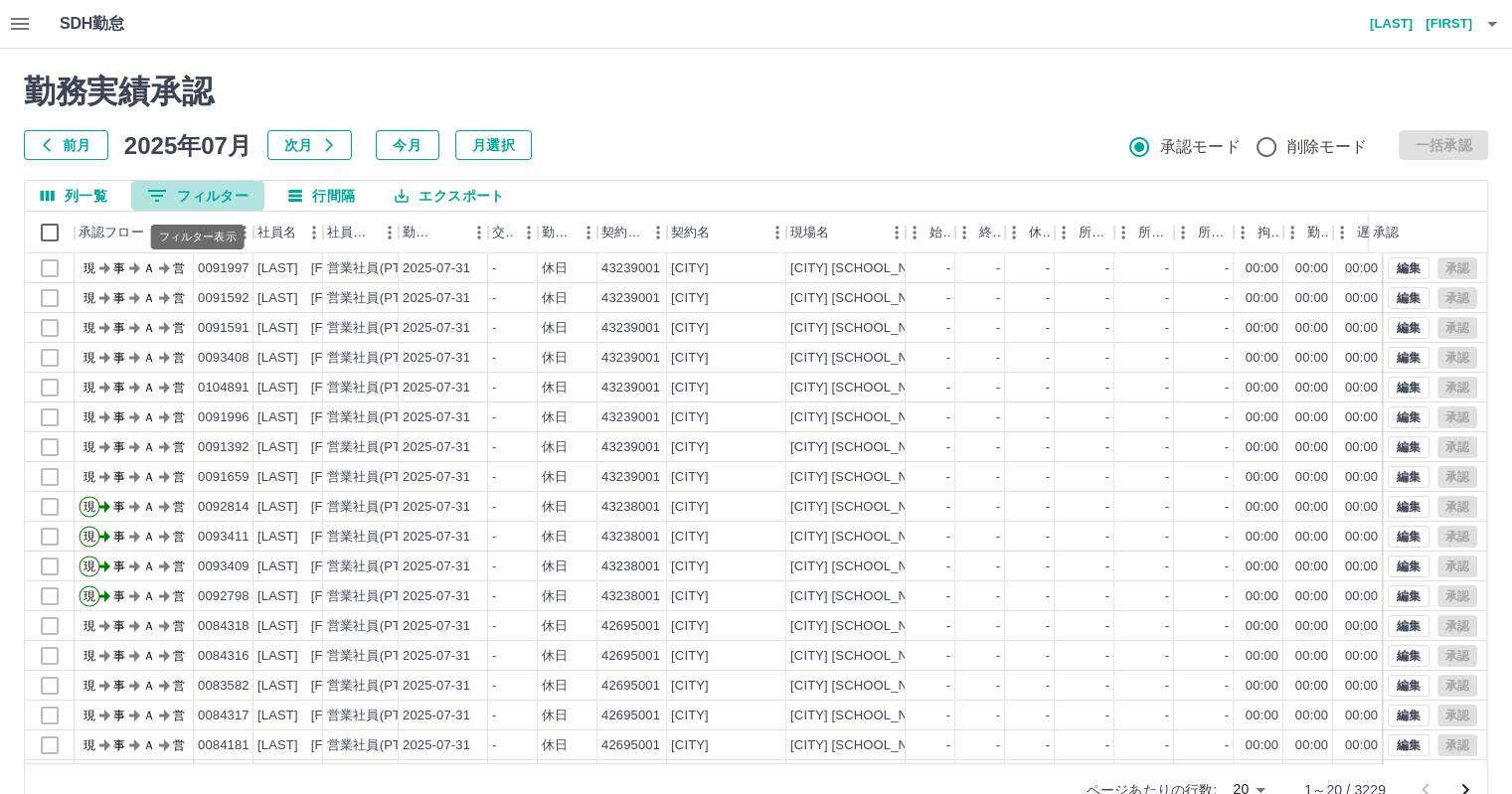 click on "0 フィルター" at bounding box center (198, 196) 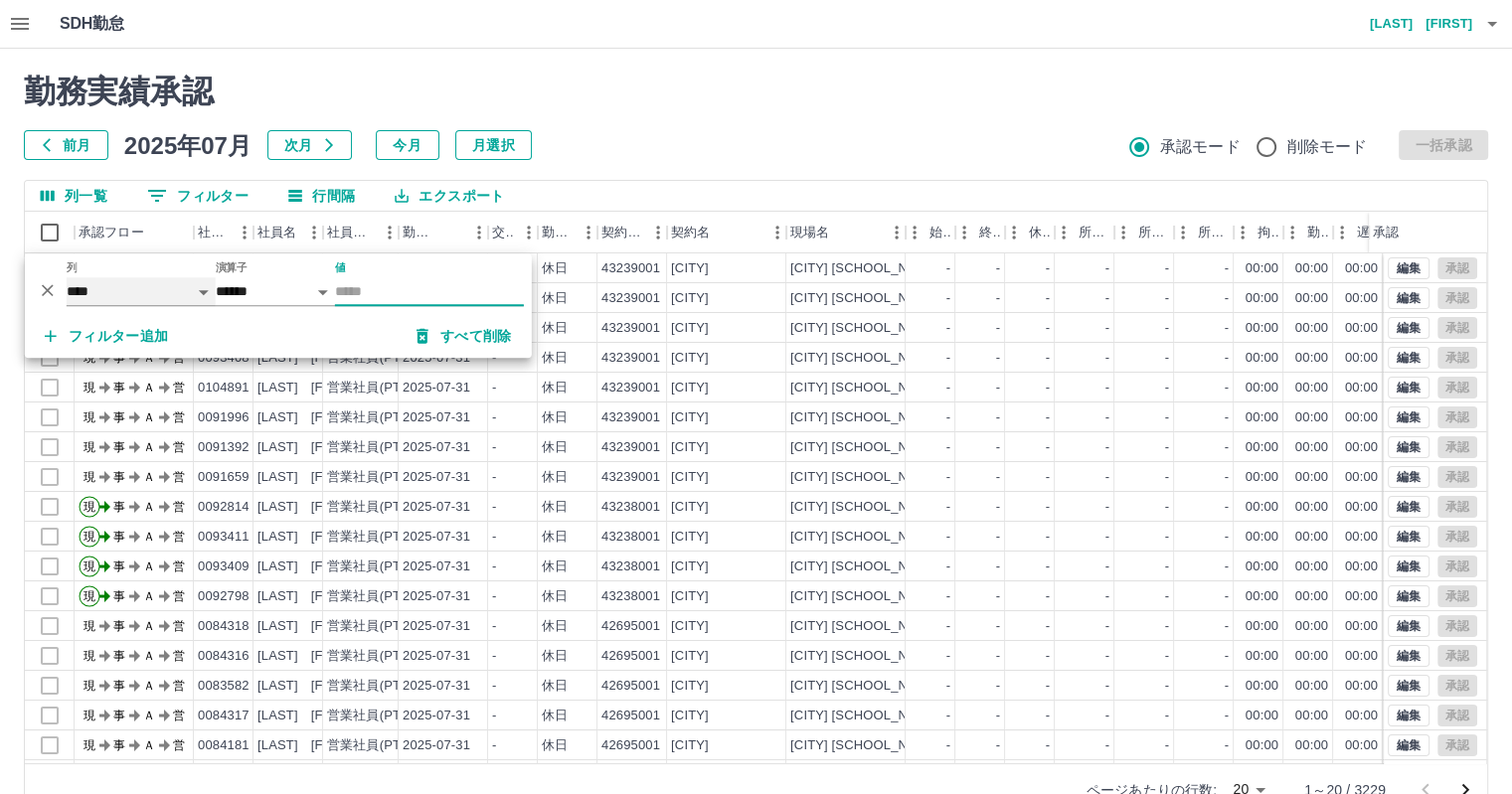 click on "**** *** **** *** *** **** ***** *** *** ** ** ** **** **** **** ** ** *** **** *****" at bounding box center (141, 291) 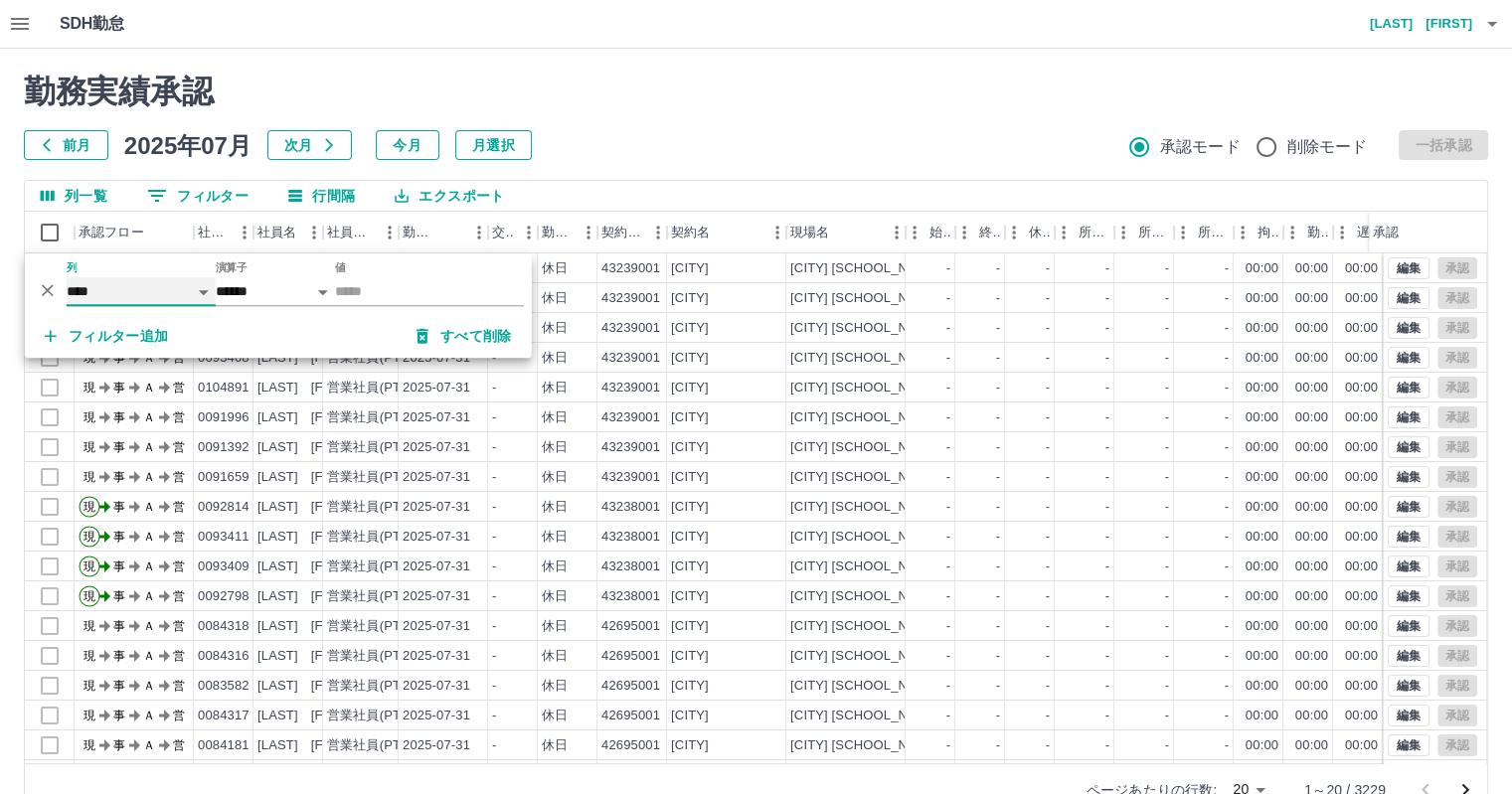 click on "**** *** **** *** *** **** ***** *** *** ** ** ** **** **** **** ** ** *** **** *****" at bounding box center (141, 291) 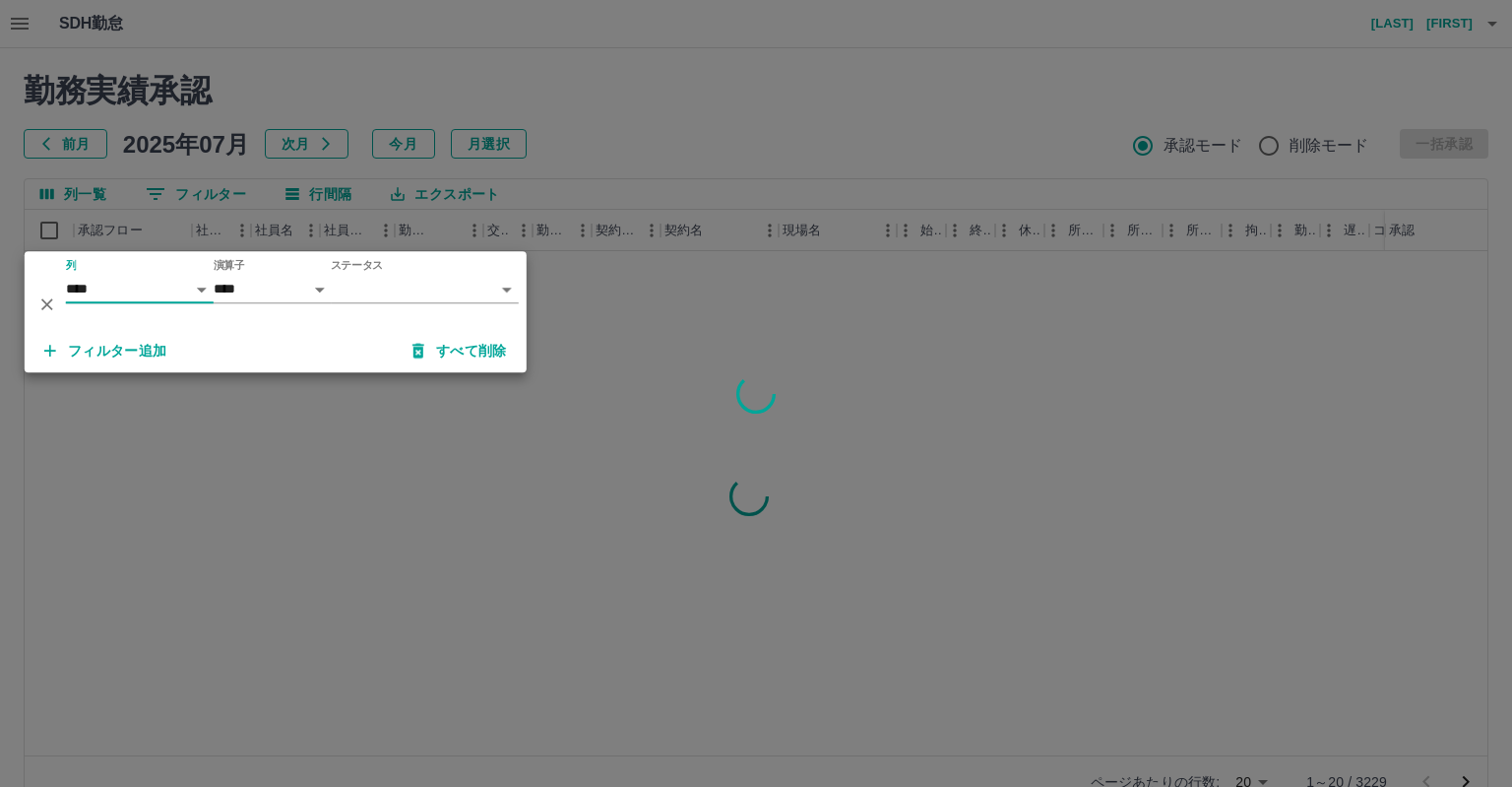 click on "SDH勤怠 [LAST]　[FIRST] 勤務実績承認 前月 [YEAR]年[MONTH]月 次月 今月 月選択 承認モード 削除モード 一括承認 列一覧 0 フィルター 行間隔 エクスポート 承認フロー 社員番号 社員名 社員区分 勤務日 交通費 勤務区分 契約コード 契約名 現場名 始業 終業 休憩 所定開始 所定終業 所定休憩 拘束 勤務 遅刻等 コメント ステータス 承認 ページあたりの行数: 20 ** 1～20 / 3229 SDH勤怠 *** ** 列 **** *** **** *** *** **** ***** *** *** ** ** ** **** **** **** ** ** *** **** ***** 演算子 **** ****** ステータス ​ ********* フィルター追加 すべて削除" at bounding box center [756, 416] 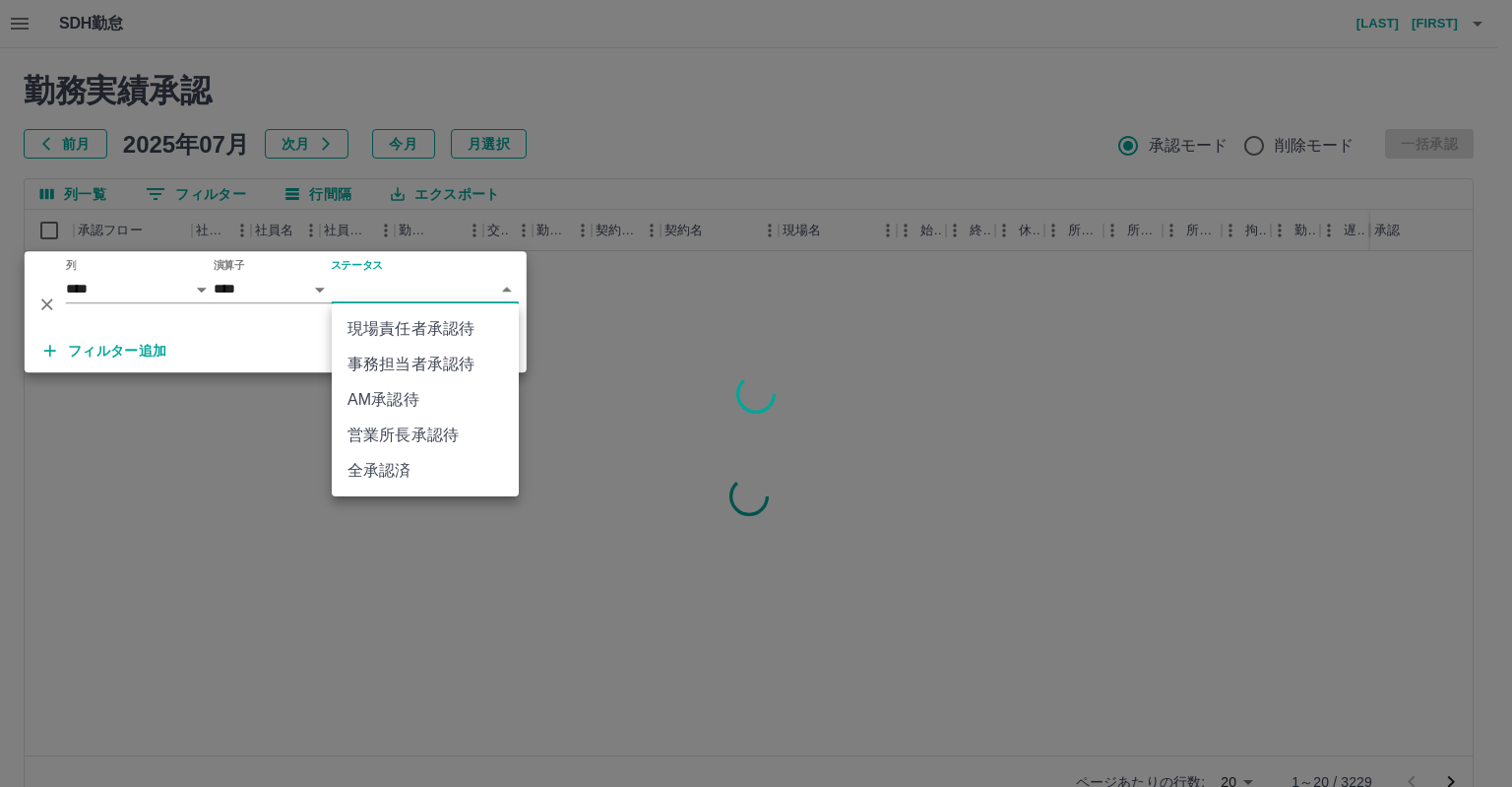 click on "AM承認待" at bounding box center [425, 400] 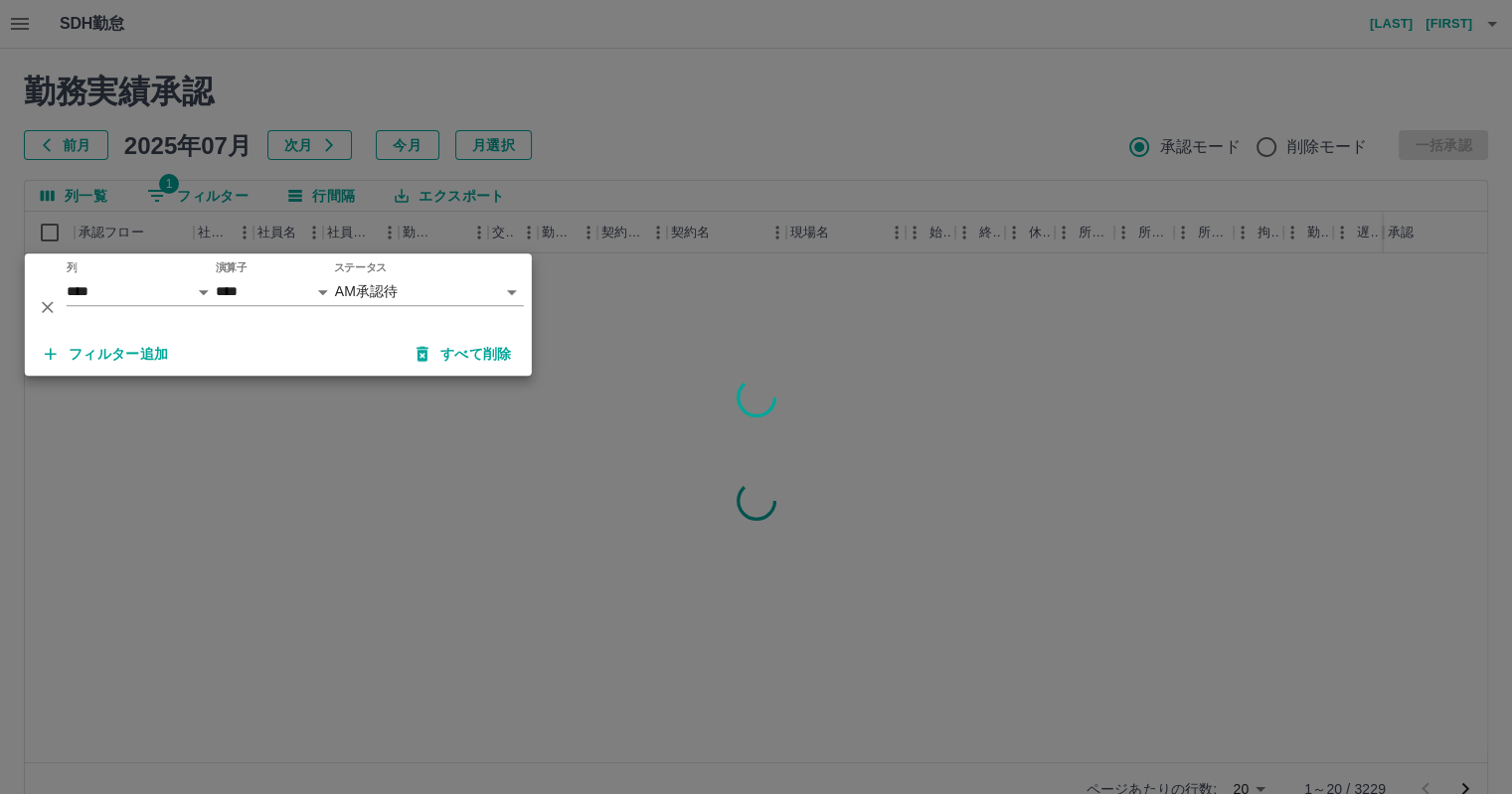 click at bounding box center [756, 397] 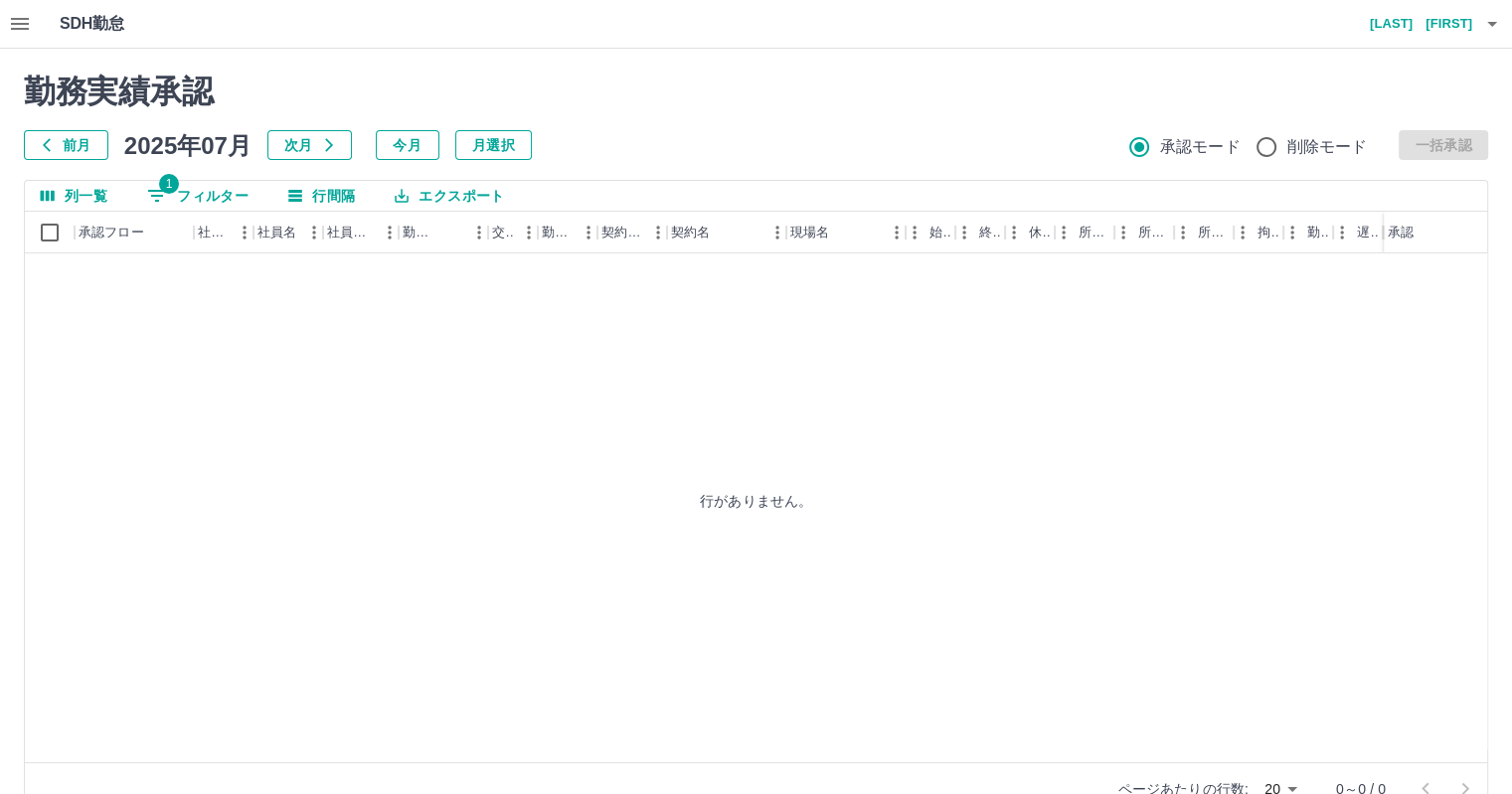 click on "前月 2025年07月 次月 今月 月選択 承認モード 削除モード 一括承認" at bounding box center [756, 145] 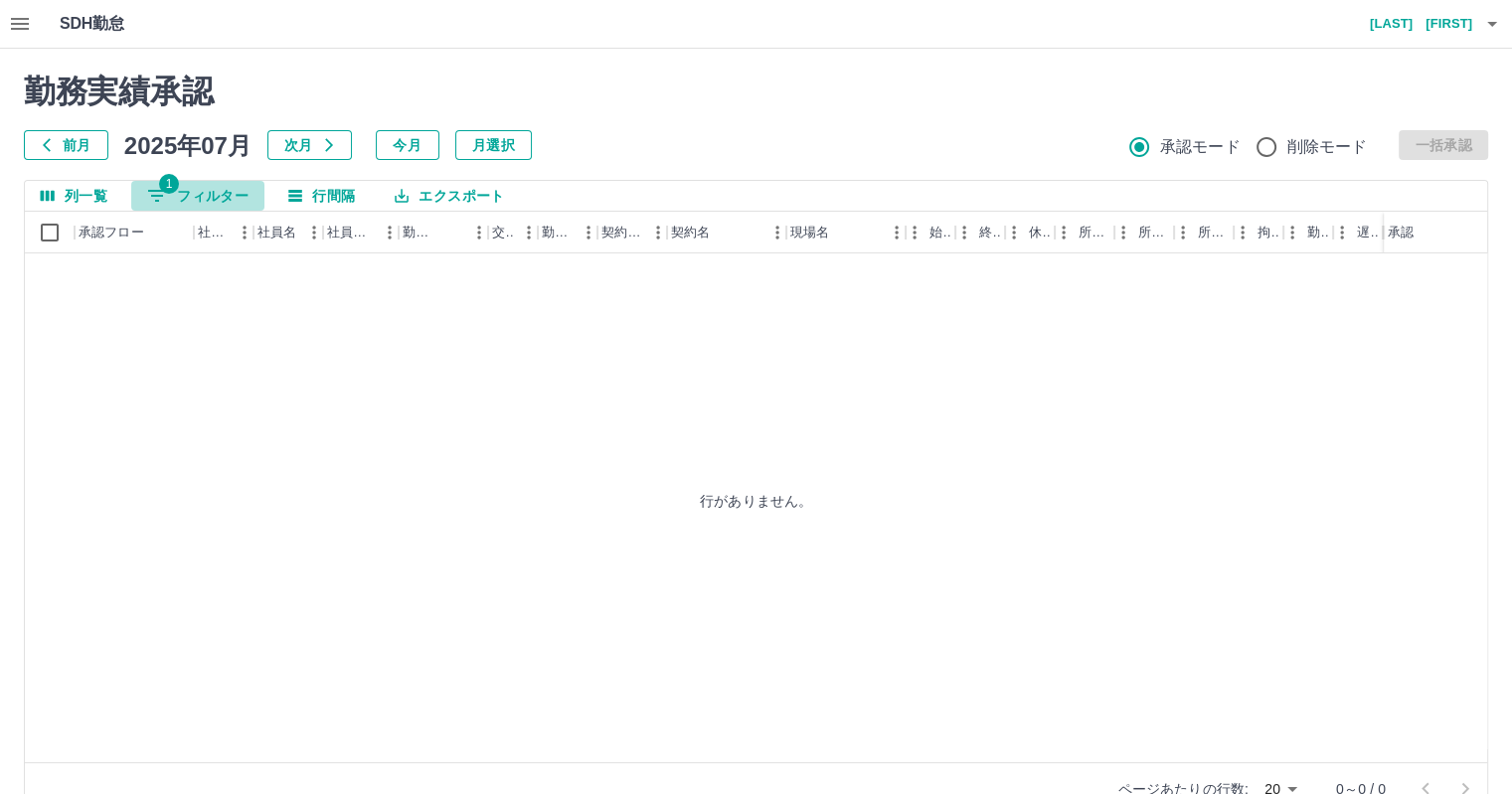click on "1 フィルター" at bounding box center [198, 196] 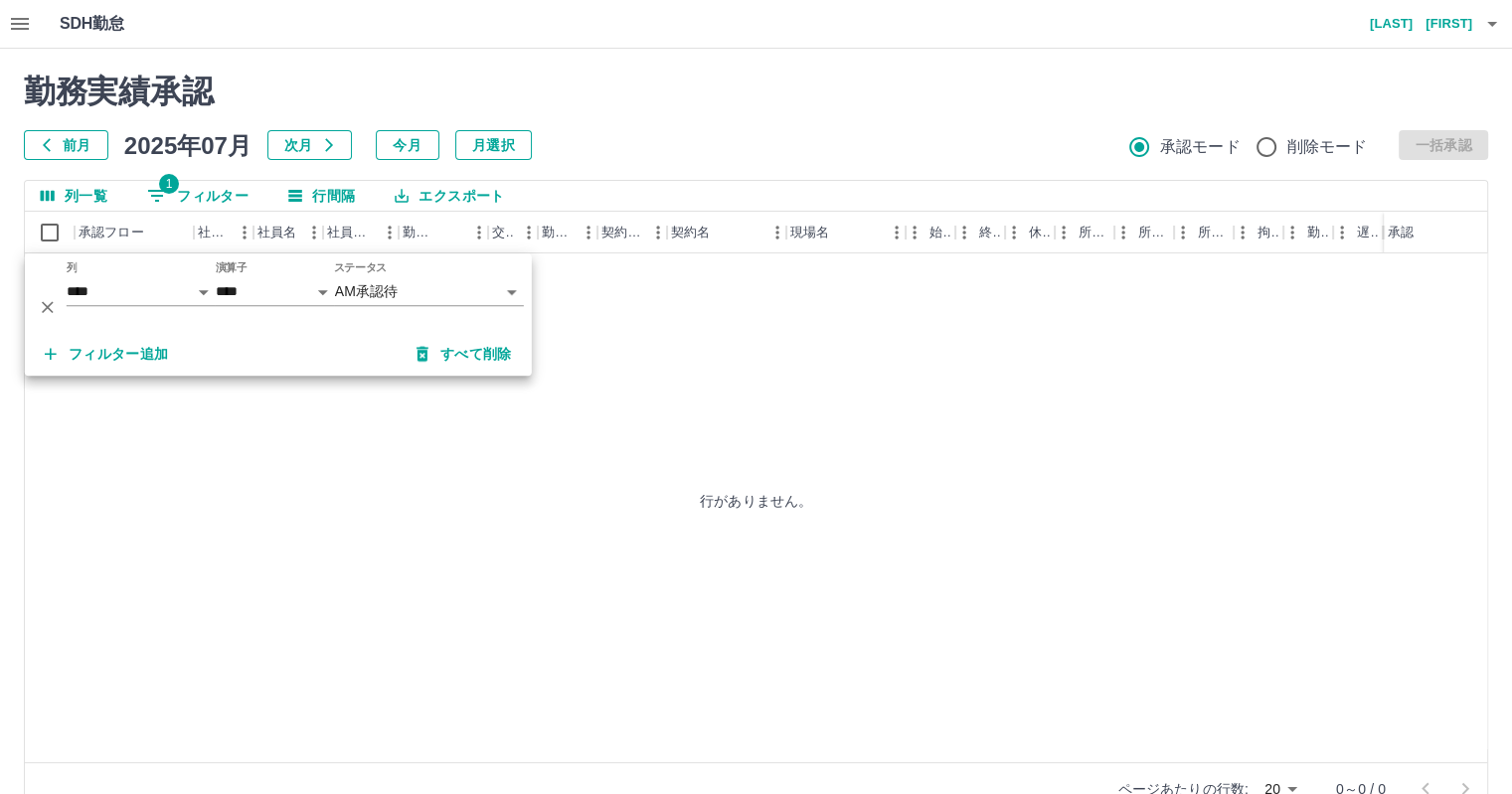 click 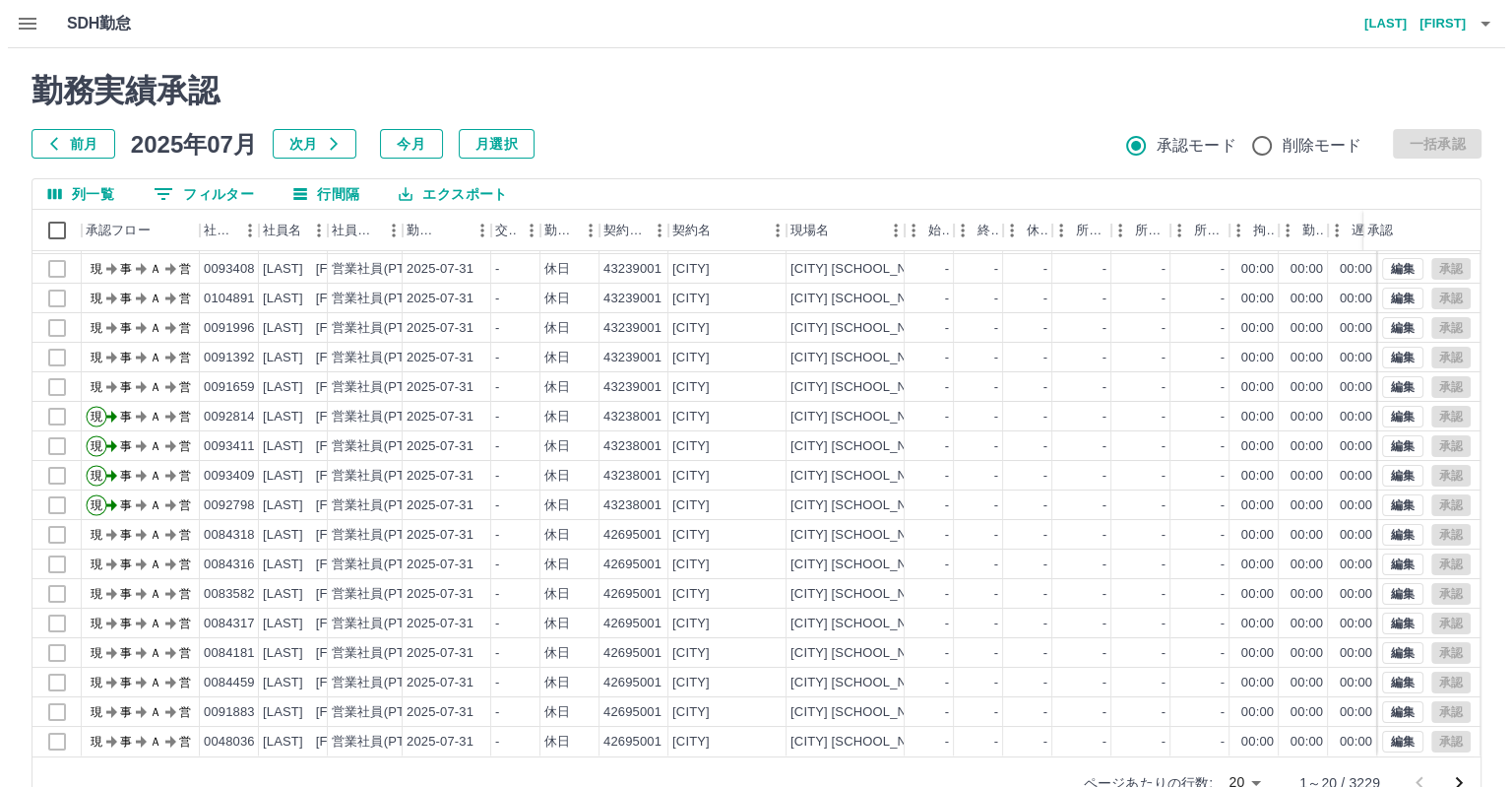 scroll, scrollTop: 99, scrollLeft: 0, axis: vertical 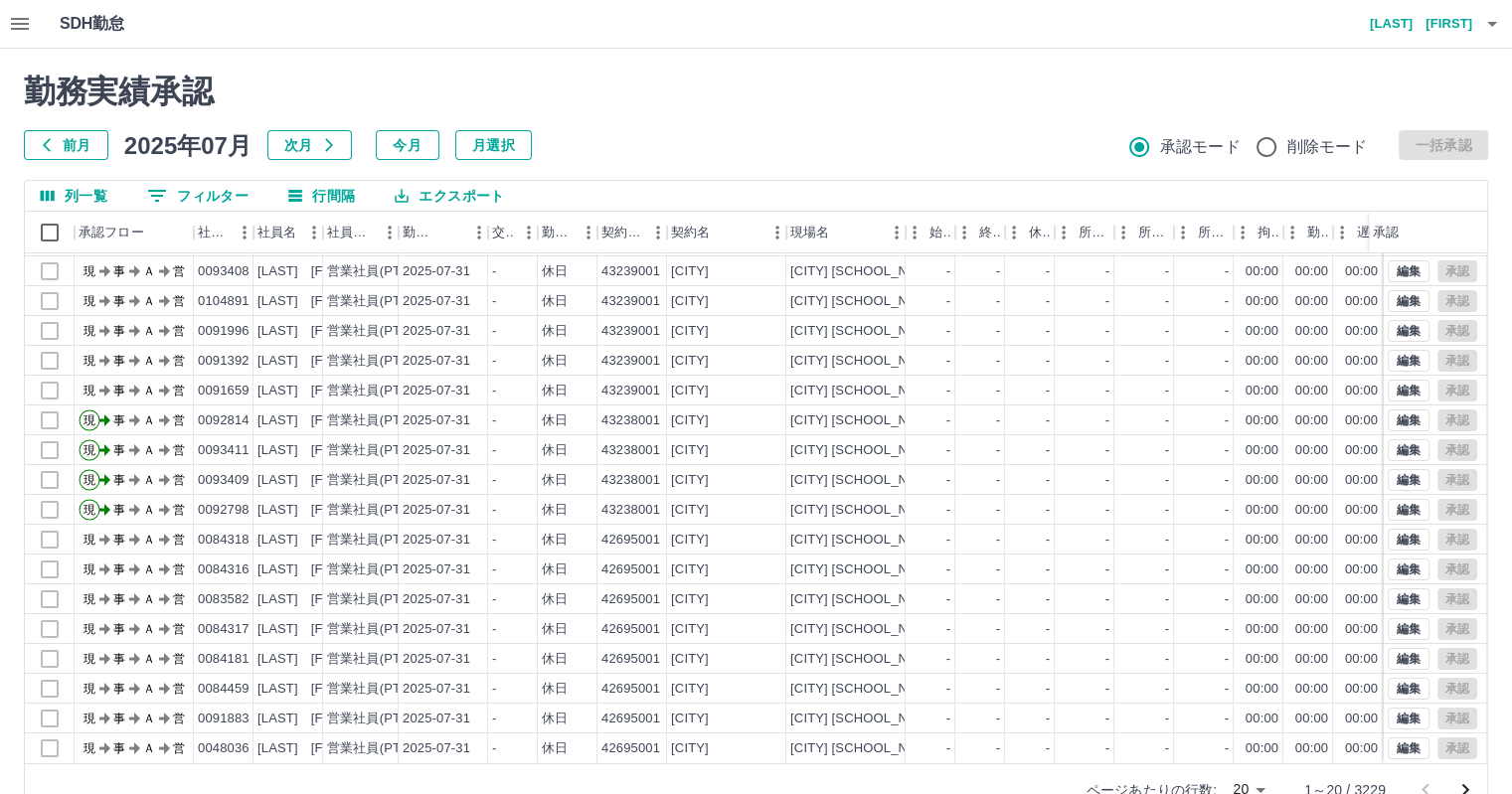 click 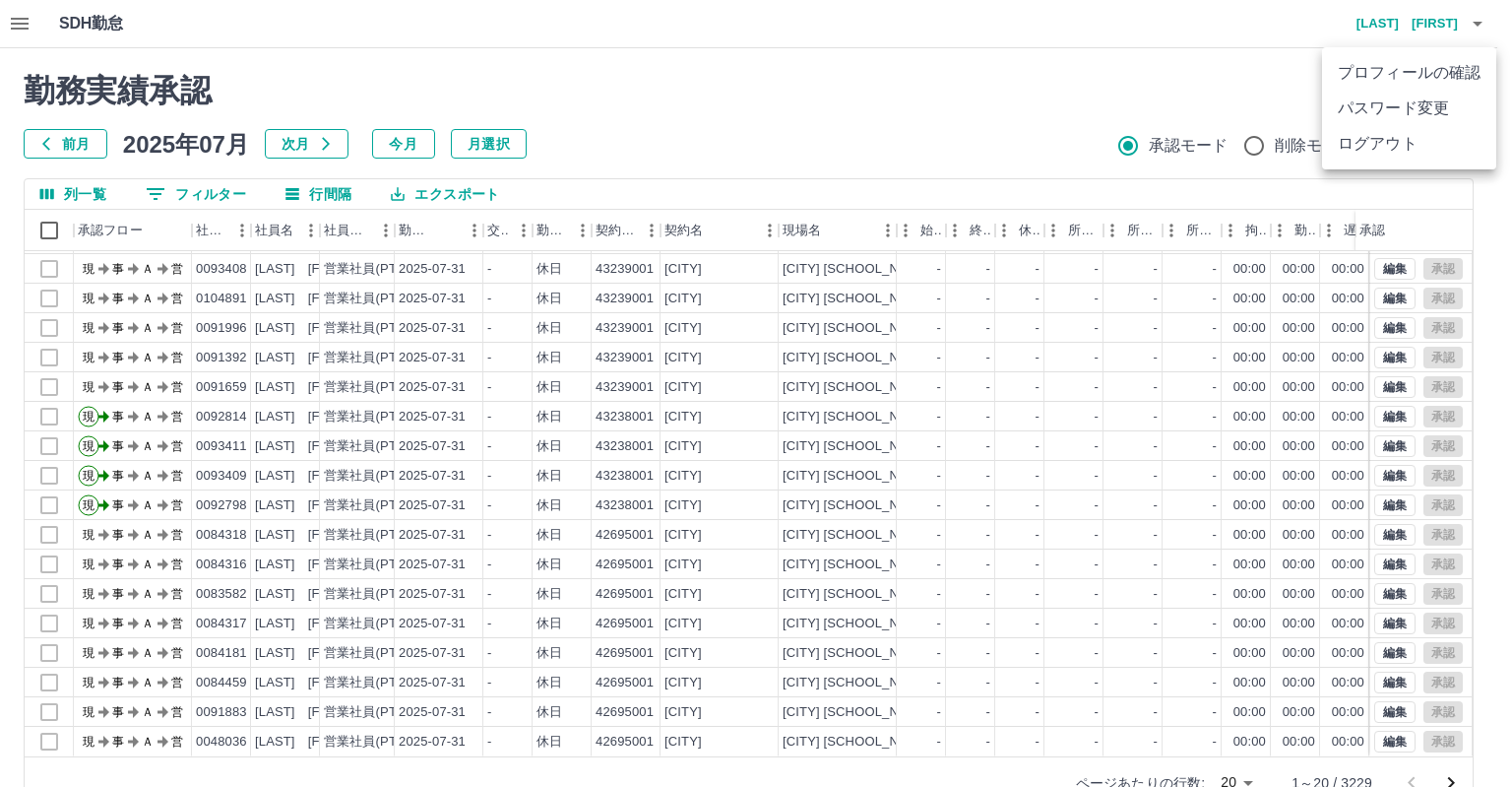 click on "ログアウト" at bounding box center (1409, 144) 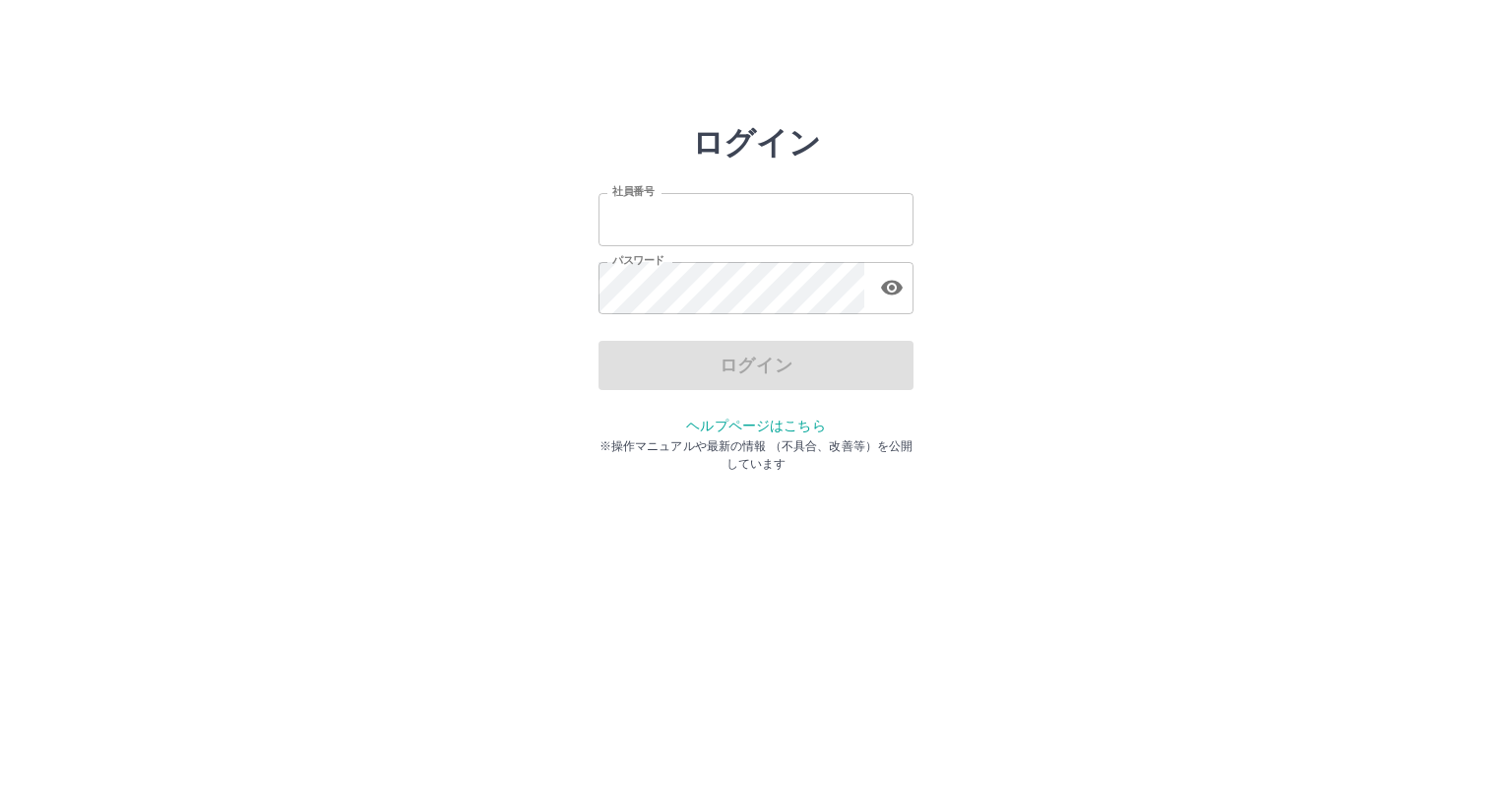 scroll, scrollTop: 0, scrollLeft: 0, axis: both 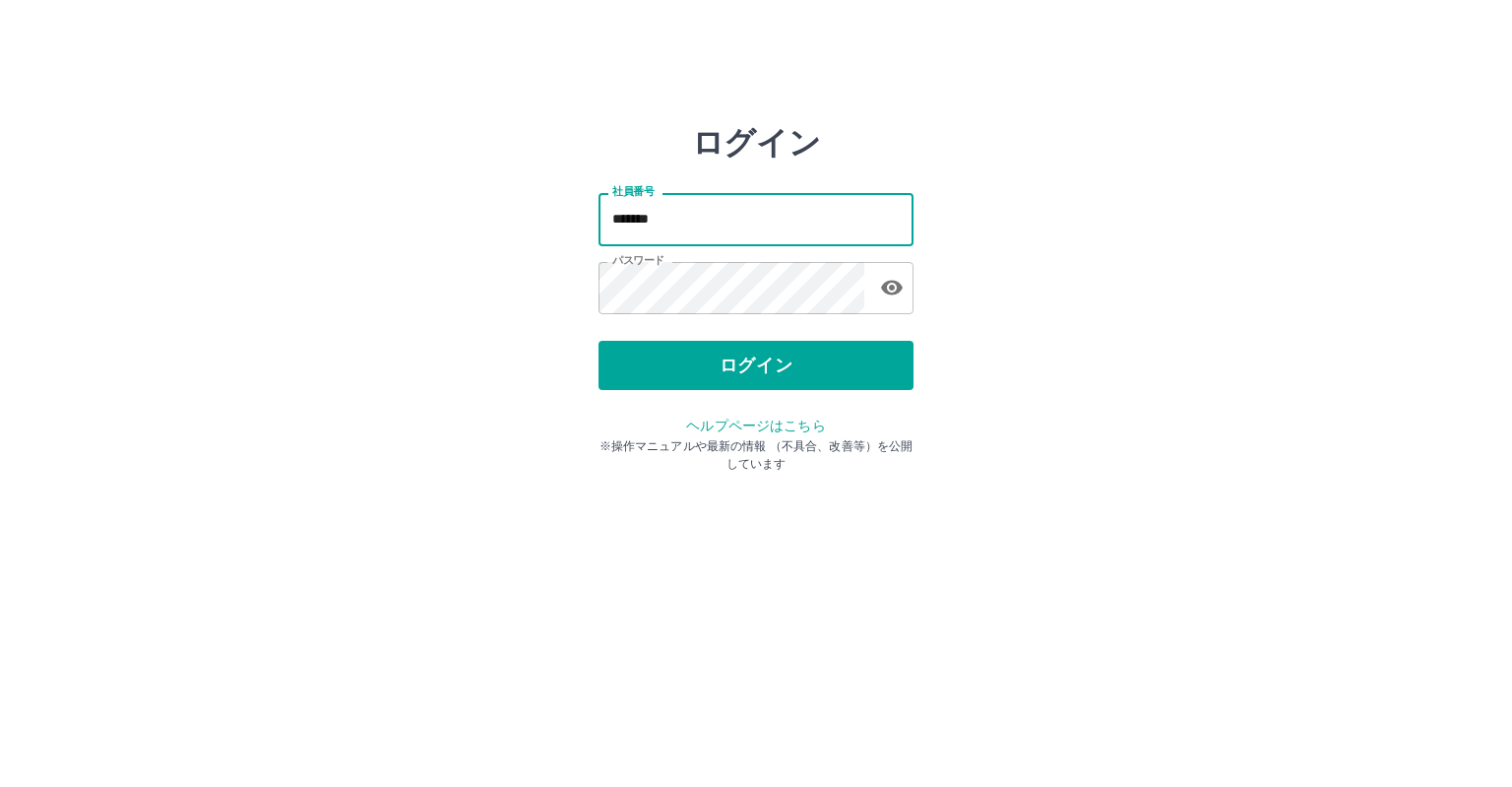 click on "*******" at bounding box center [756, 219] 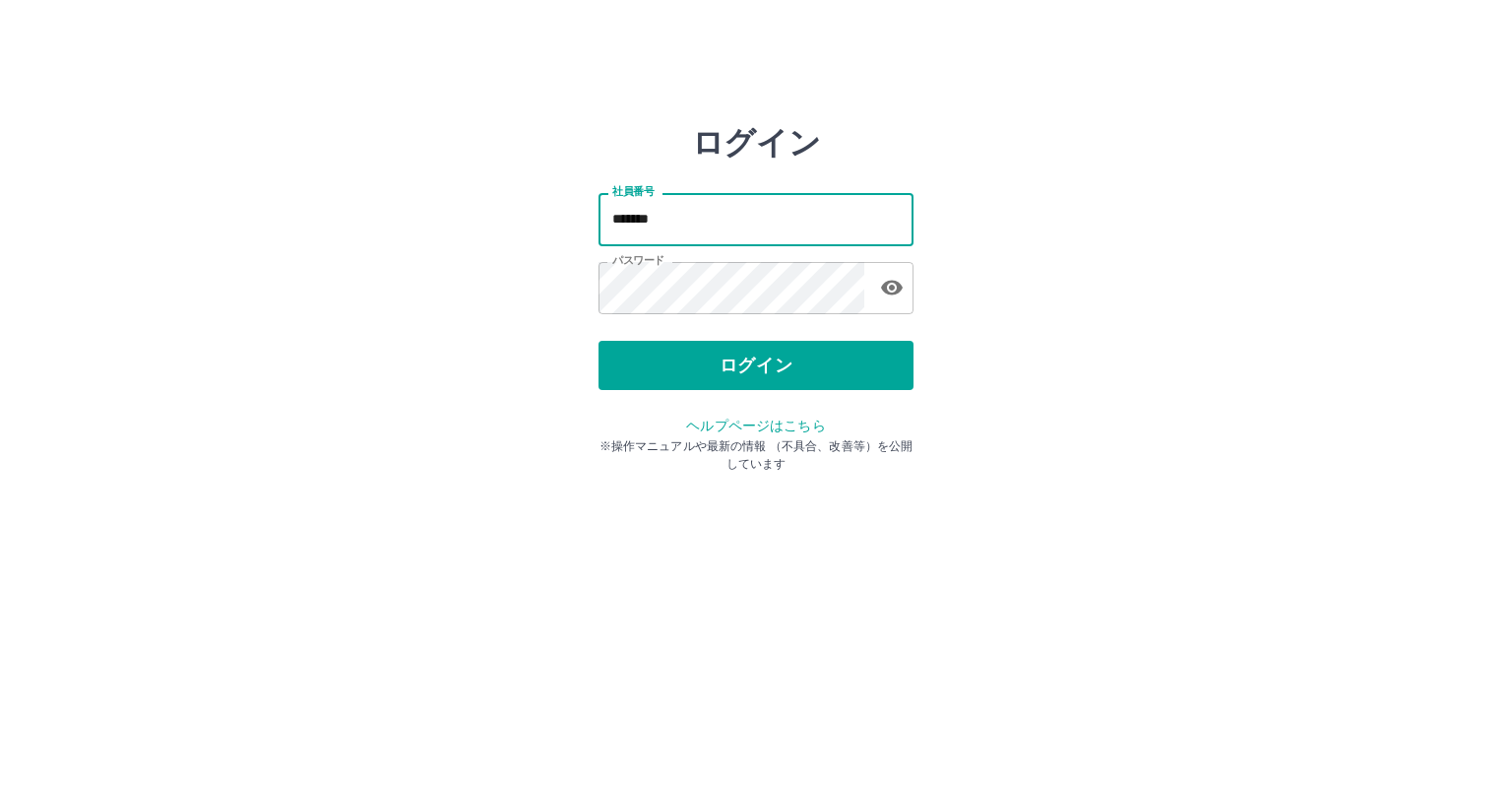 type on "*******" 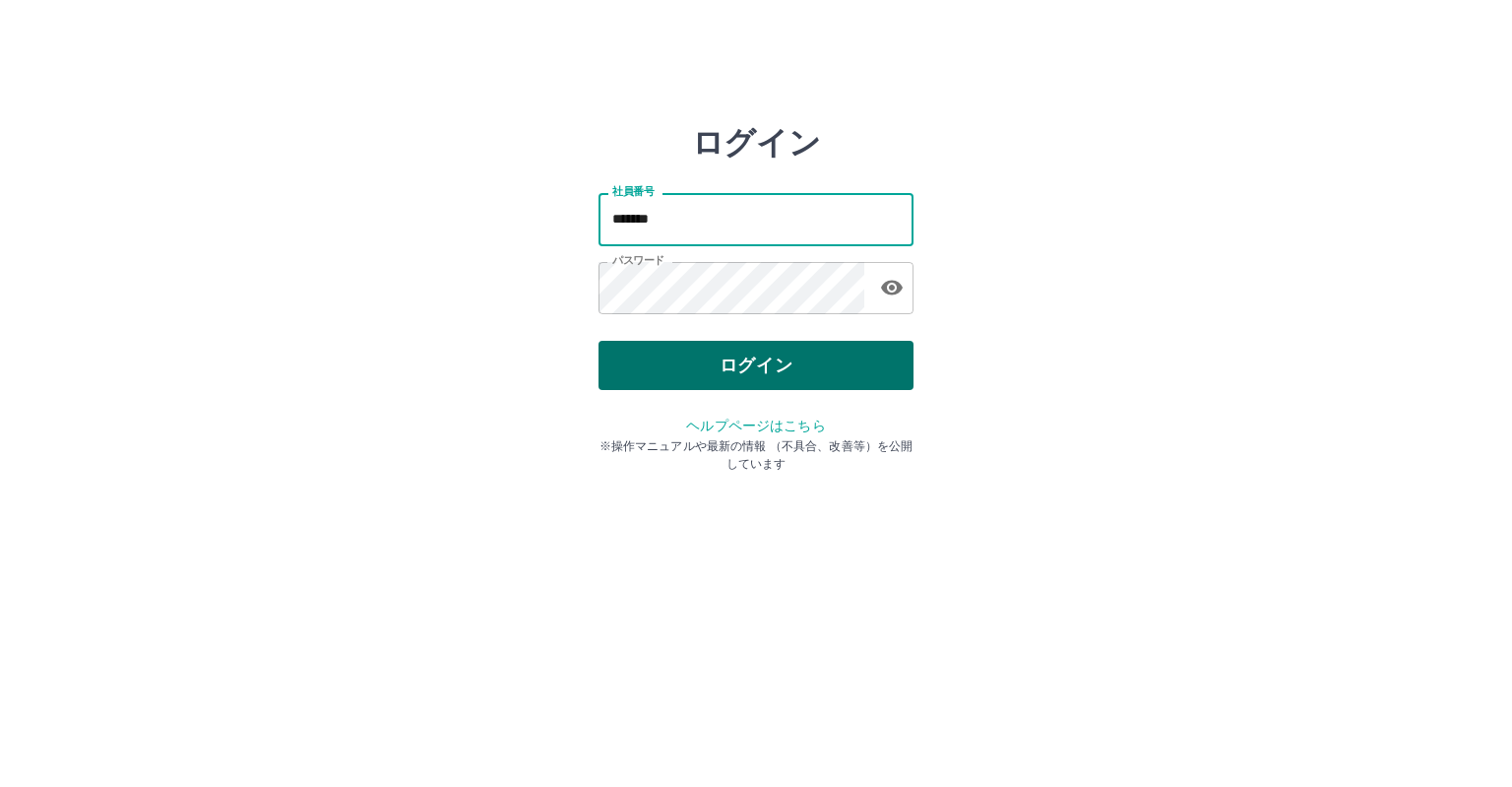click on "ログイン" at bounding box center [756, 365] 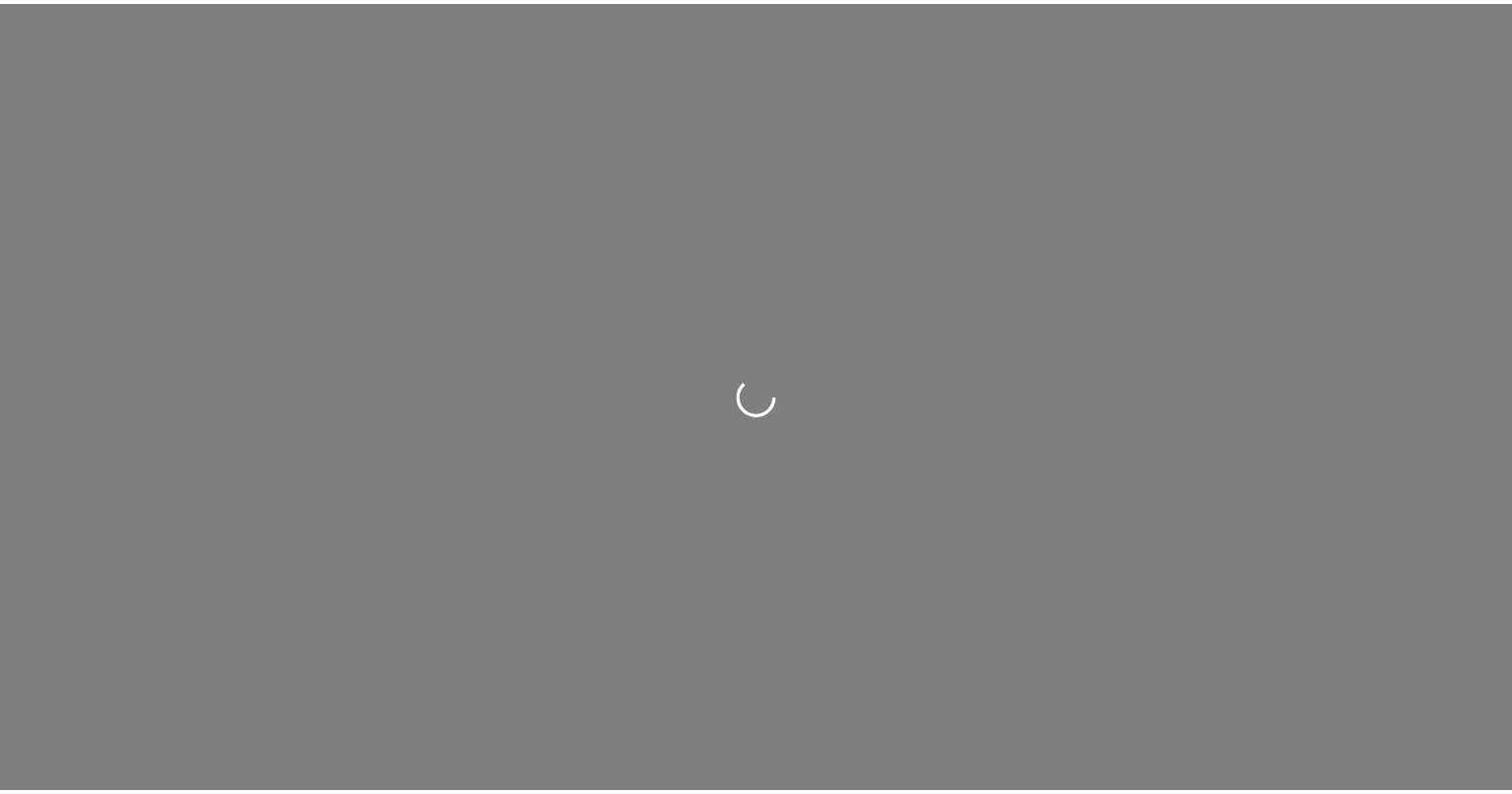 scroll, scrollTop: 0, scrollLeft: 0, axis: both 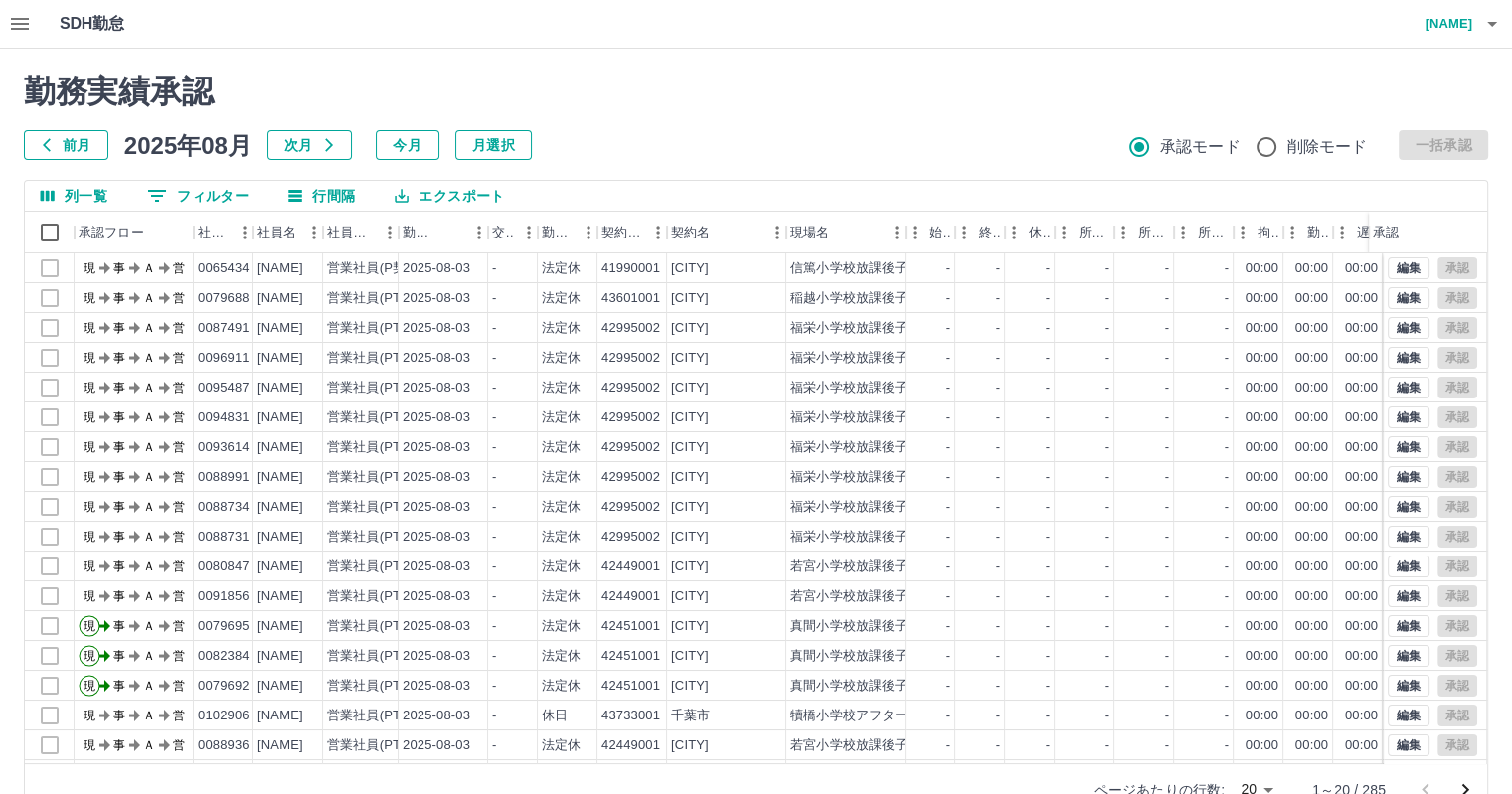click 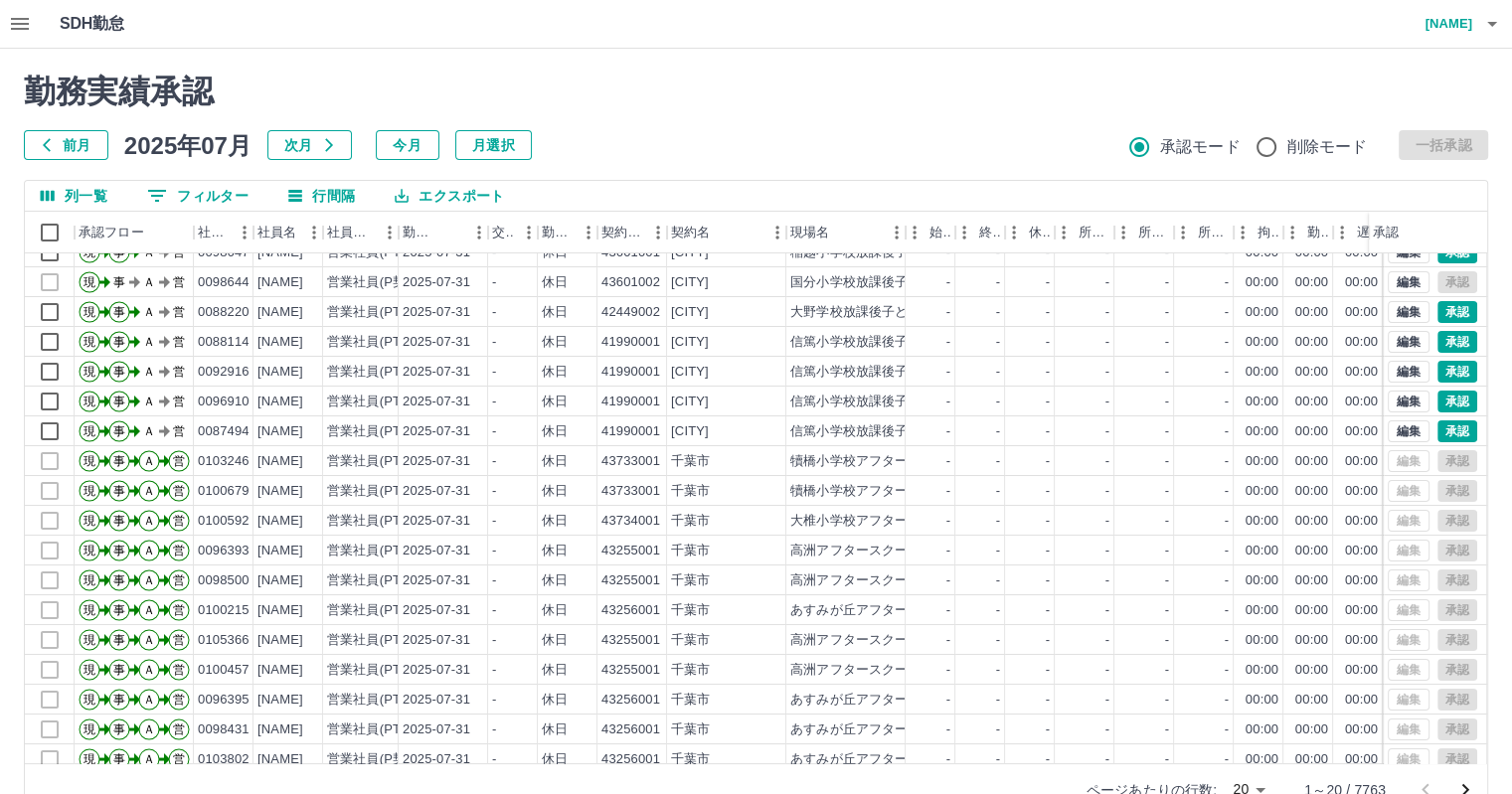 scroll, scrollTop: 0, scrollLeft: 0, axis: both 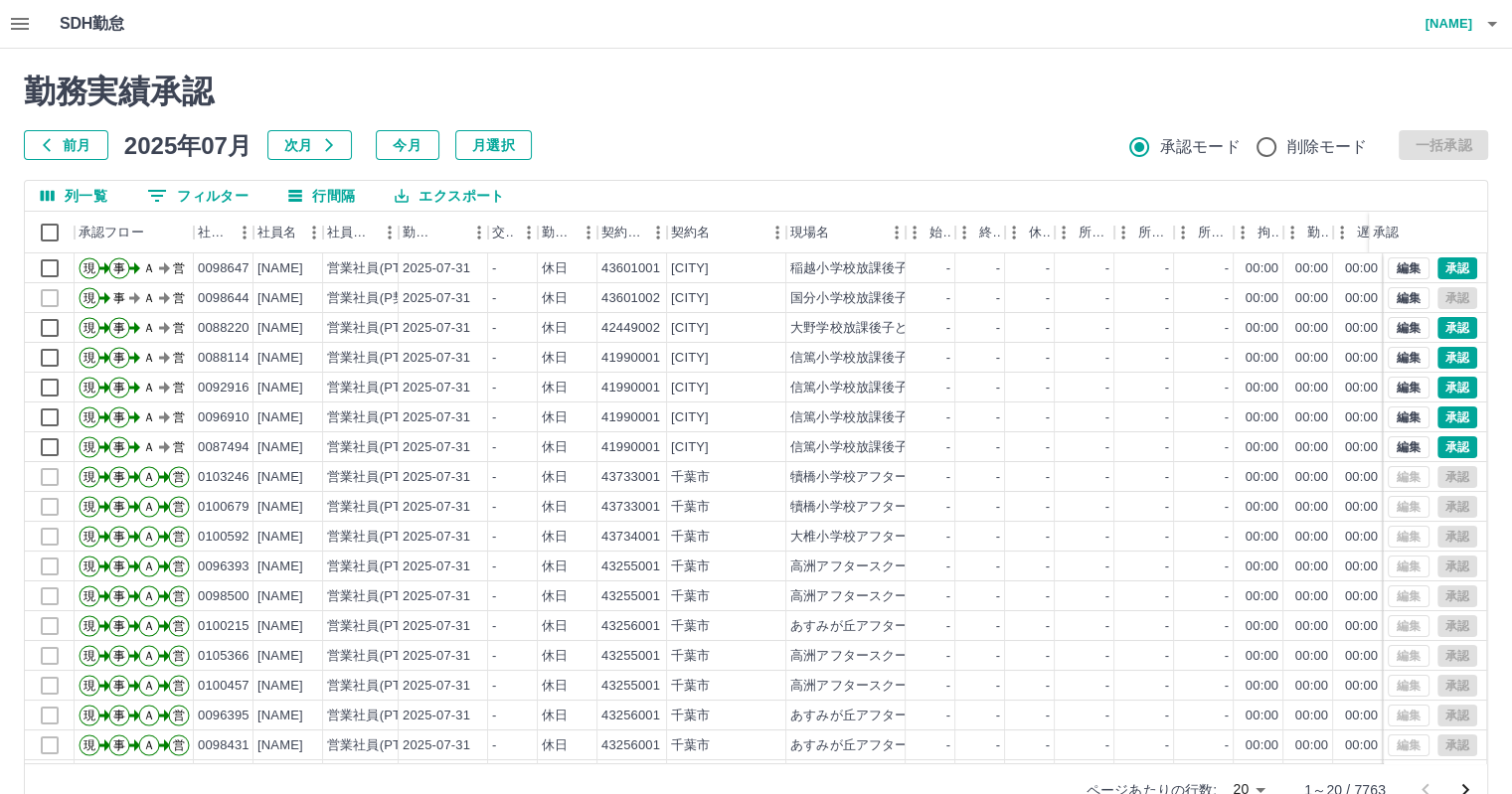 click on "0 フィルター" at bounding box center (198, 196) 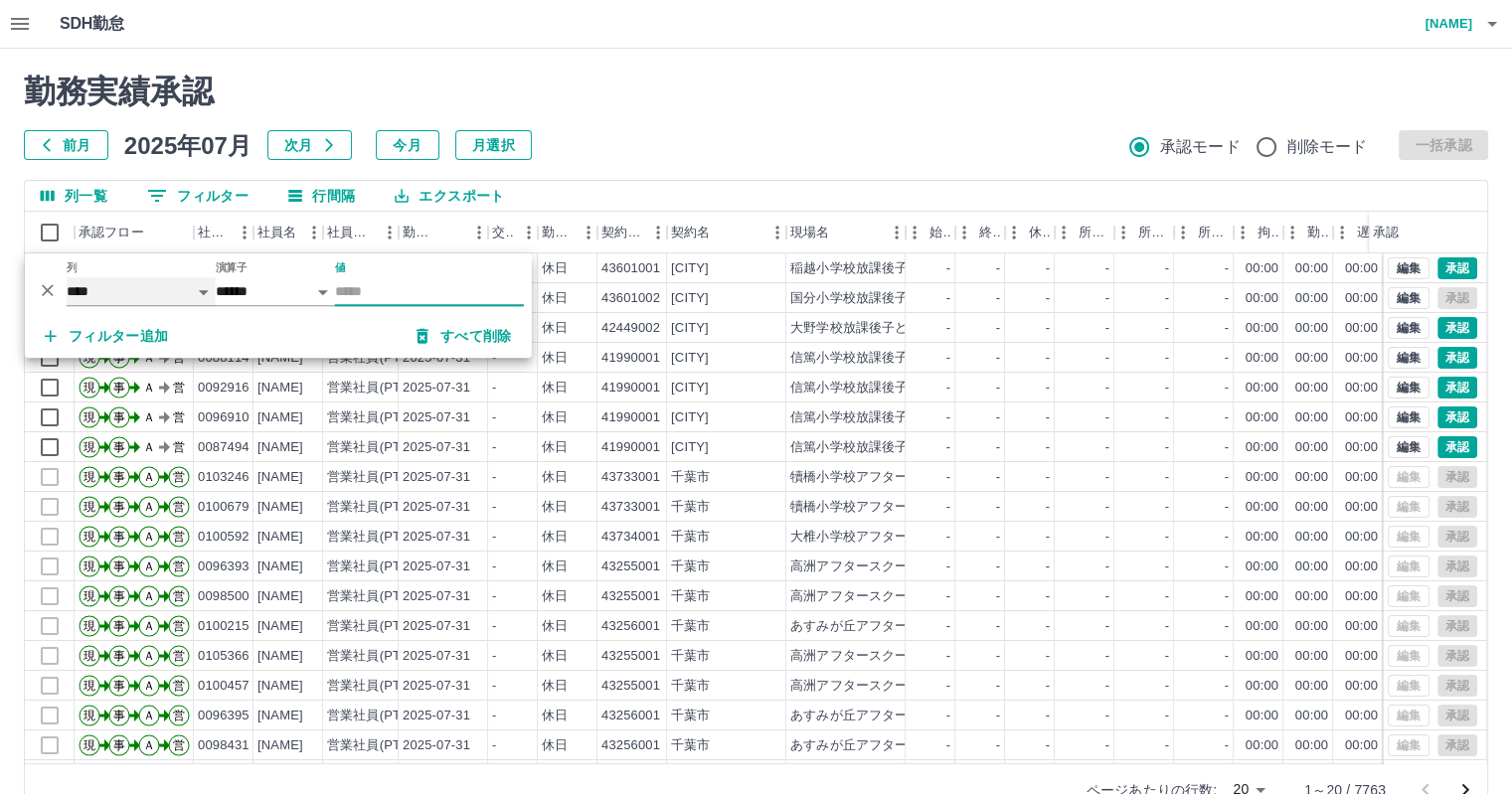 click on "**** *** **** *** *** **** ***** *** *** ** ** ** **** **** **** ** ** *** **** *****" at bounding box center (141, 291) 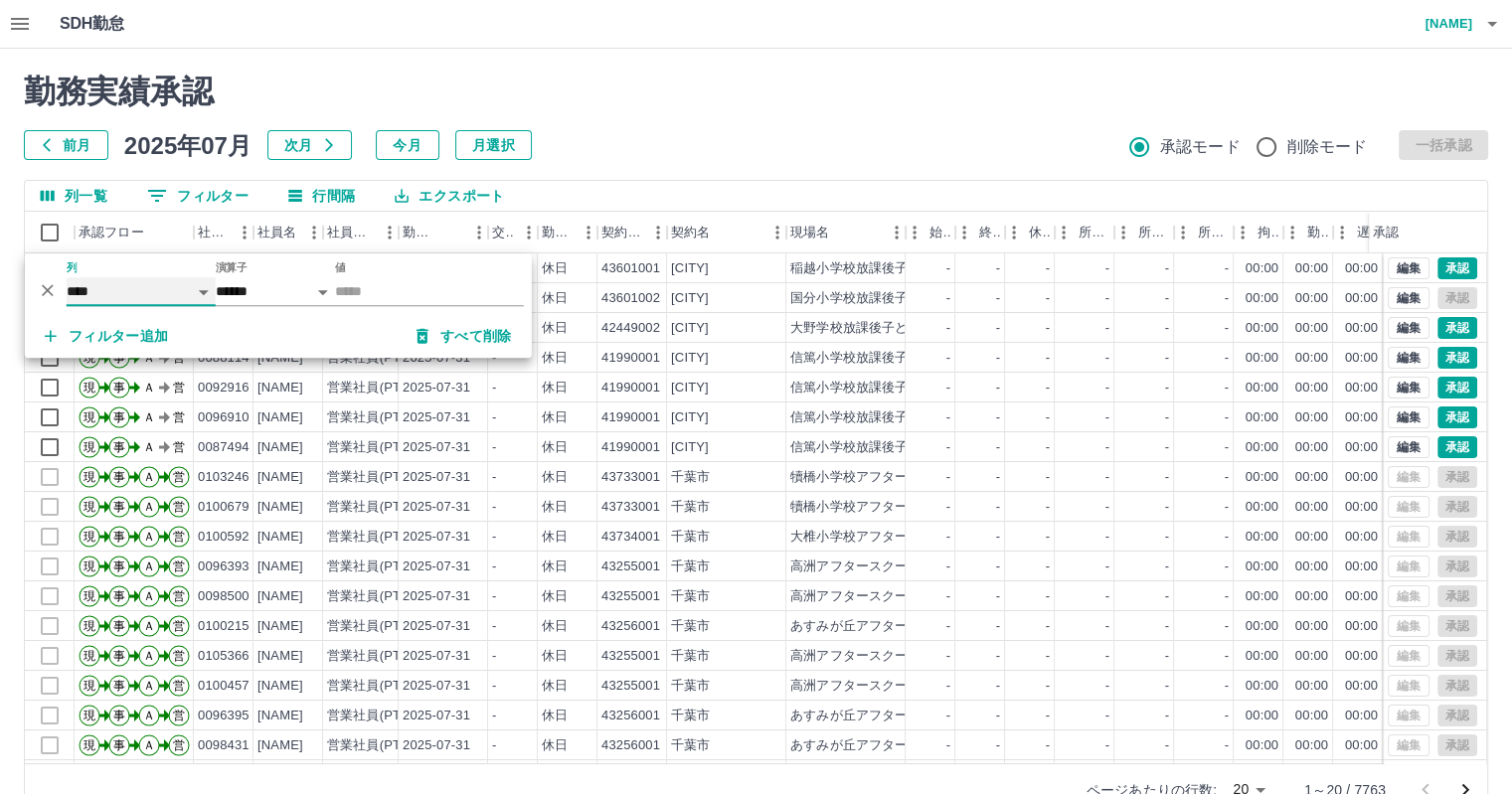 click on "**** *** **** *** *** **** ***** *** *** ** ** ** **** **** **** ** ** *** **** *****" at bounding box center [141, 291] 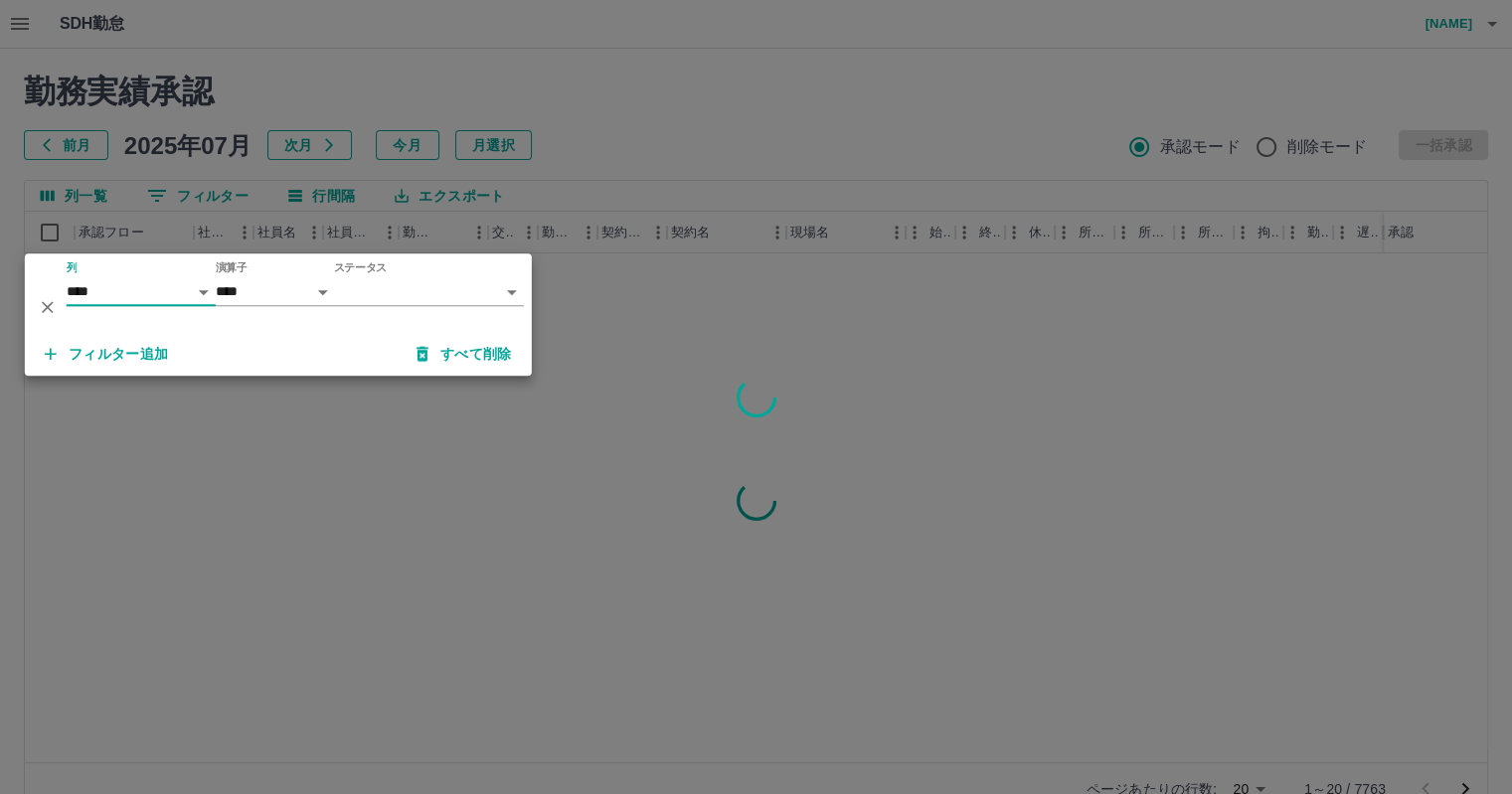 click on "SDH勤怠 川森　崇行 勤務実績承認 前月 2025年07月 次月 今月 月選択 承認モード 削除モード 一括承認 列一覧 0 フィルター 行間隔 エクスポート 承認フロー 社員番号 社員名 社員区分 勤務日 交通費 勤務区分 契約コード 契約名 現場名 始業 終業 休憩 所定開始 所定終業 所定休憩 拘束 勤務 遅刻等 コメント ステータス 承認 ページあたりの行数: 20 ** 1～20 / 7763 SDH勤怠 *** ** 列 **** *** **** *** *** **** ***** *** *** ** ** ** **** **** **** ** ** *** **** ***** 演算子 **** ****** ステータス ​ ********* フィルター追加 すべて削除" at bounding box center [756, 419] 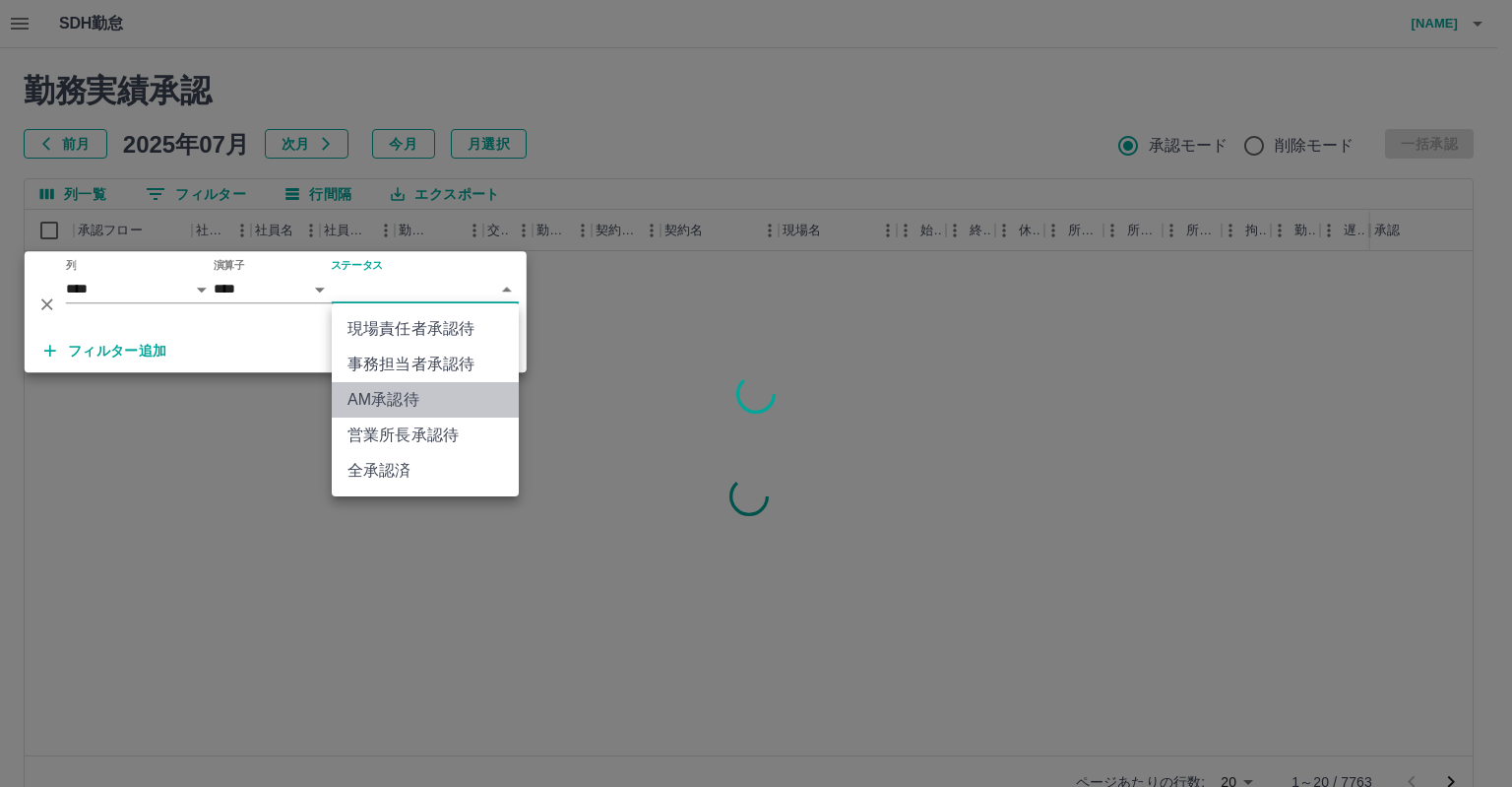 click on "AM承認待" at bounding box center [425, 400] 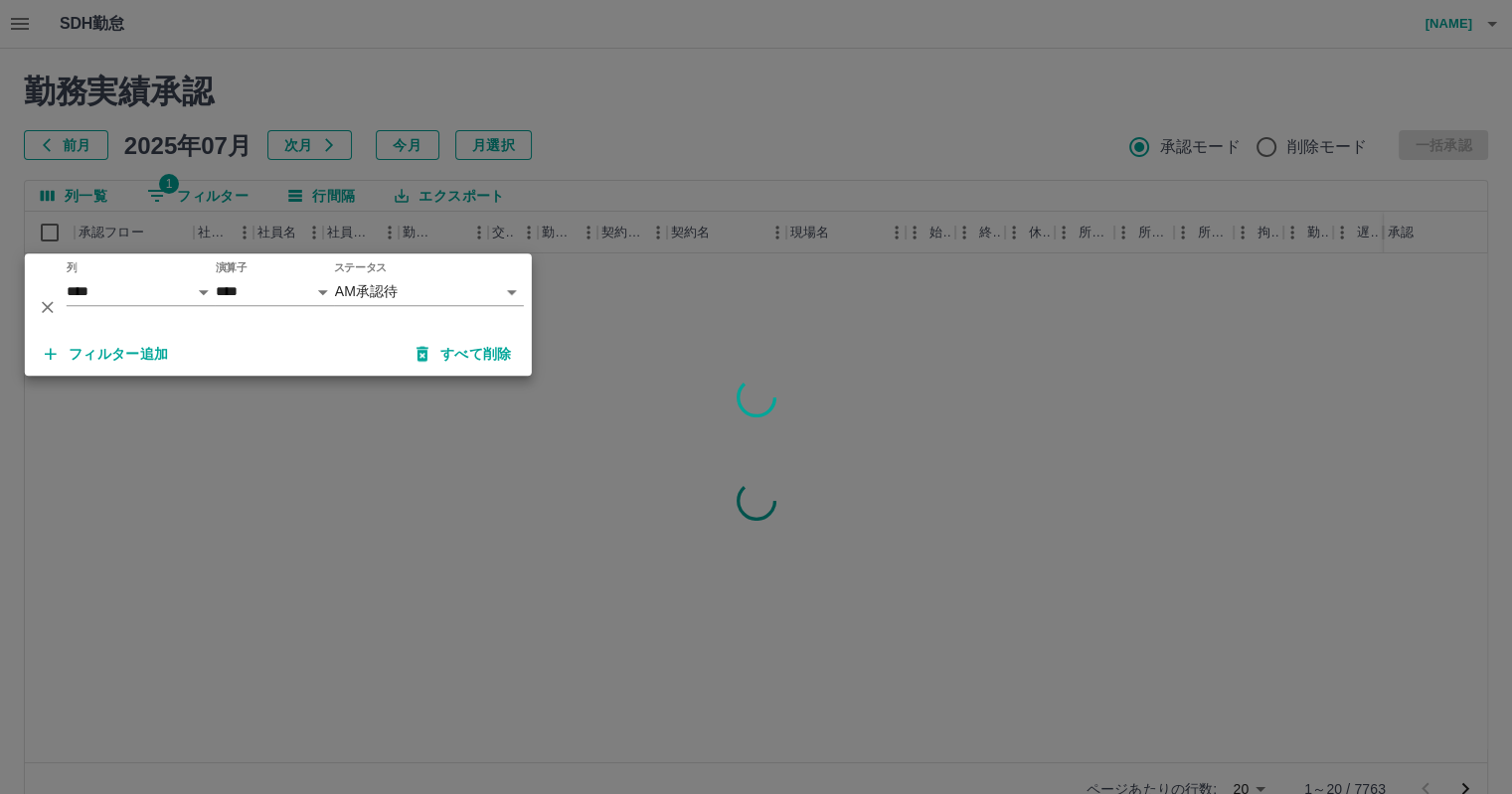 click at bounding box center (756, 397) 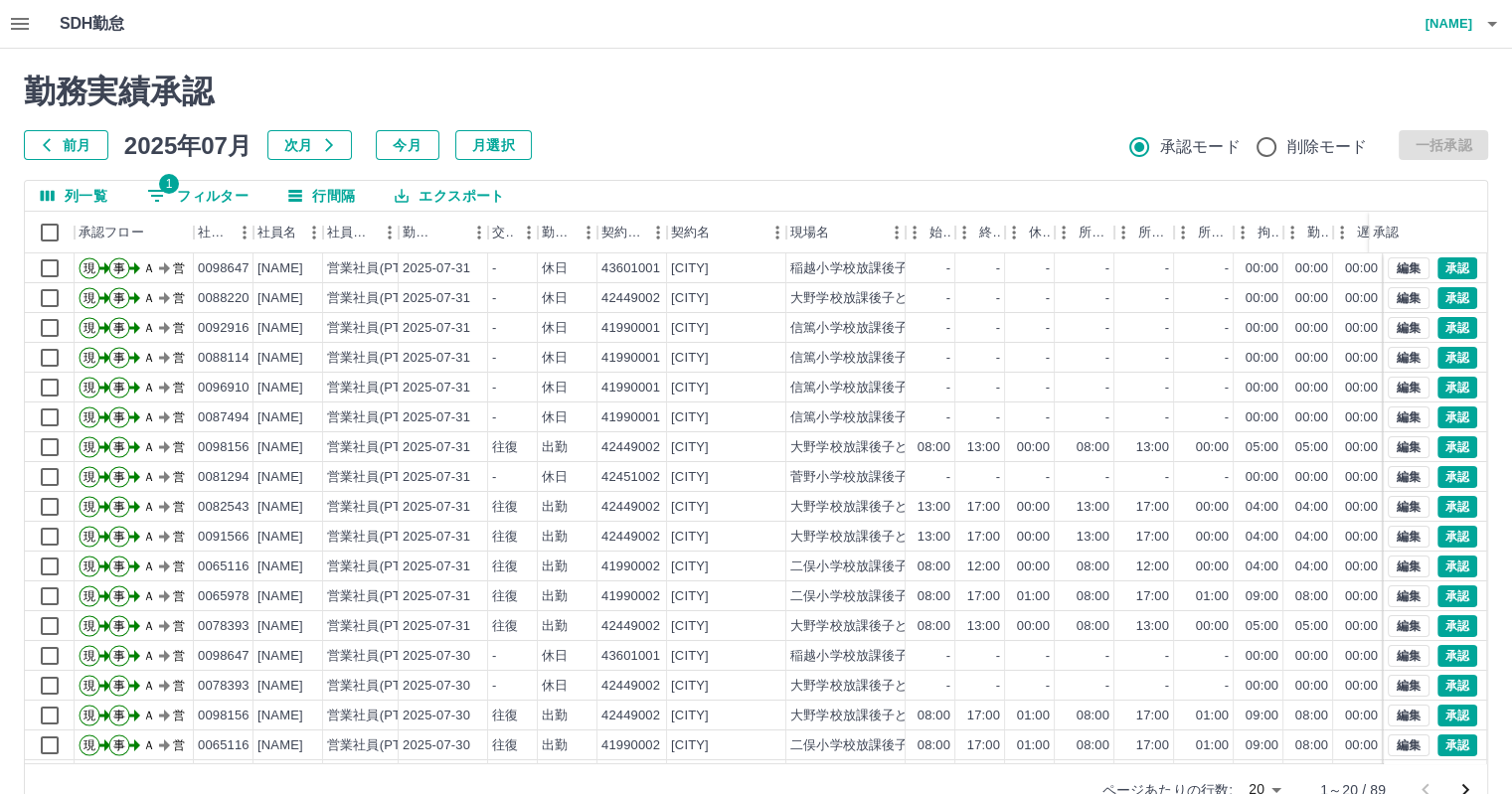click on "SDH勤怠 川森　崇行 勤務実績承認 前月 2025年07月 次月 今月 月選択 承認モード 削除モード 一括承認 列一覧 1 フィルター 行間隔 エクスポート 承認フロー 社員番号 社員名 社員区分 勤務日 交通費 勤務区分 契約コード 契約名 現場名 始業 終業 休憩 所定開始 所定終業 所定休憩 拘束 勤務 遅刻等 コメント ステータス 承認 現 事 Ａ 営 0098647 川﨑　直美 営業社員(PT契約) 2025-07-31  -  休日 43601001 市川市 稲越小学校放課後子ども教室 - - - - - - 00:00 00:00 00:00 AM承認待 現 事 Ａ 営 0088220 中馬　雪 営業社員(PT契約) 2025-07-31  -  休日 42449002 市川市 大野学校放課後子ども教室 - - - - - - 00:00 00:00 00:00 AM承認待 現 事 Ａ 営 0092916 兪　美姜 営業社員(PT契約) 2025-07-31  -  休日 41990001 市川市 信篤小学校放課後子ども教室 - - - - - - 00:00 00:00 00:00 AM承認待 現 事 Ａ 営 0088114 寺田　莉子  -" at bounding box center [756, 419] 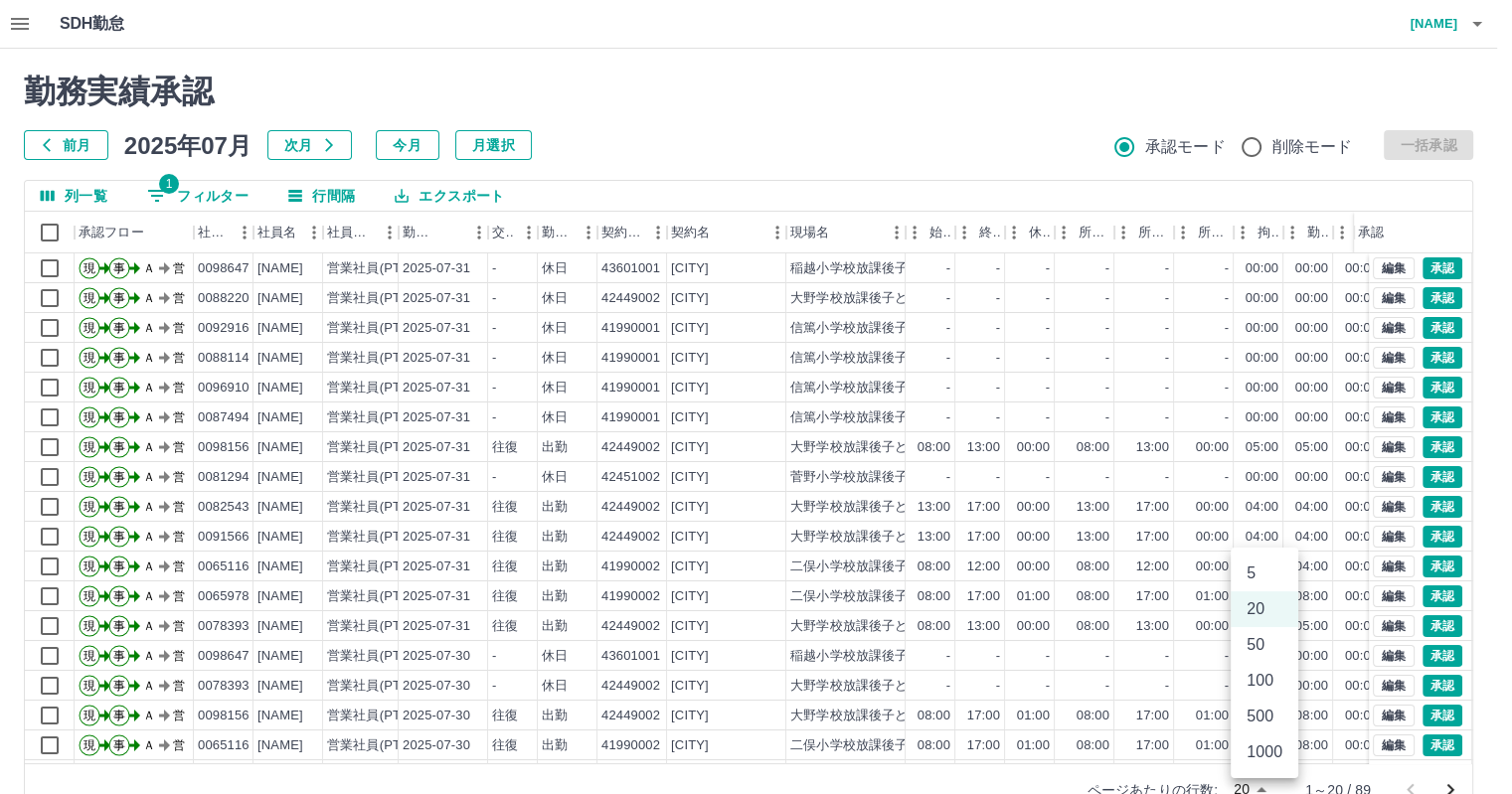 scroll, scrollTop: 10, scrollLeft: 0, axis: vertical 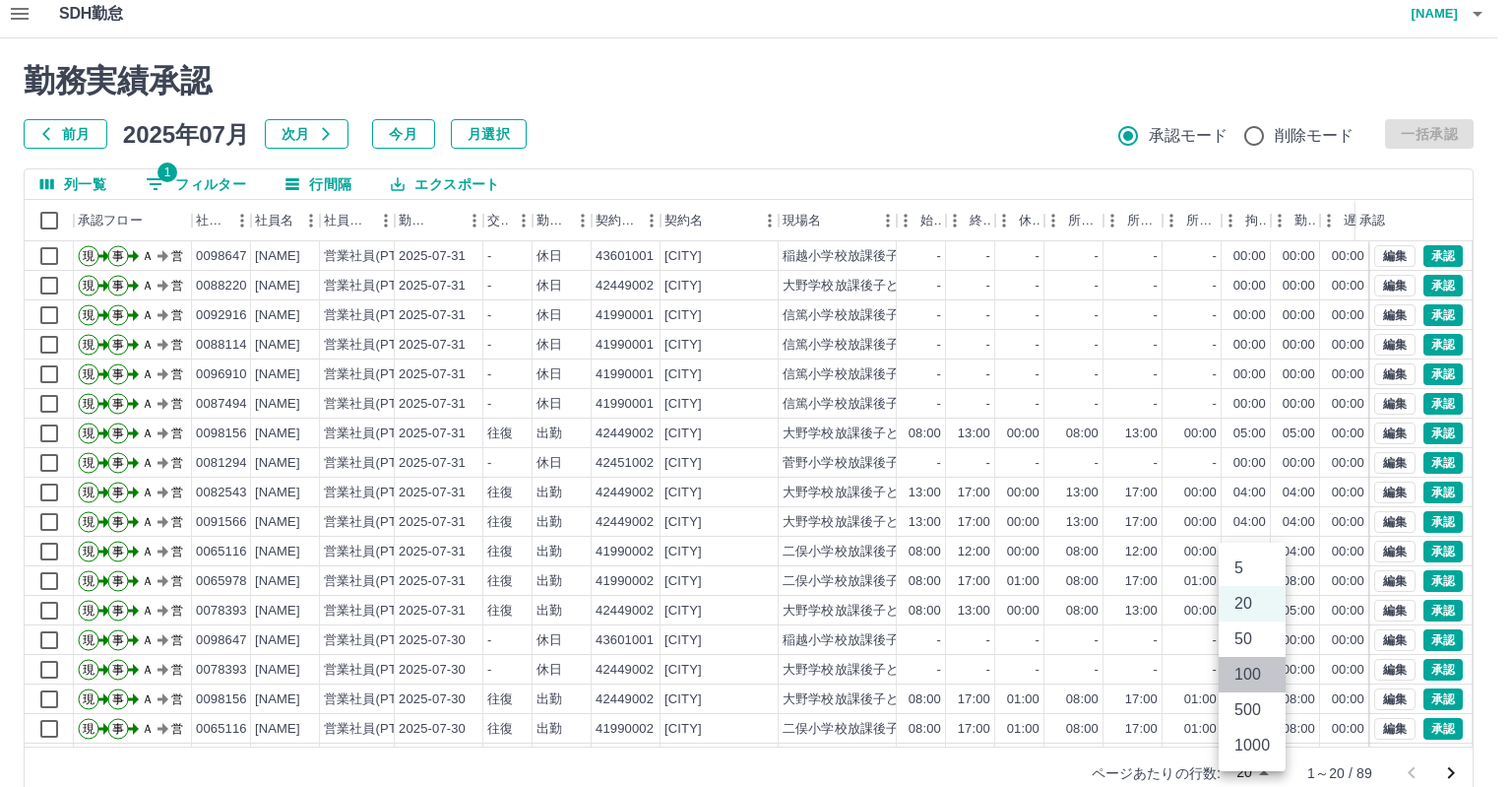 click on "100" at bounding box center [1252, 675] 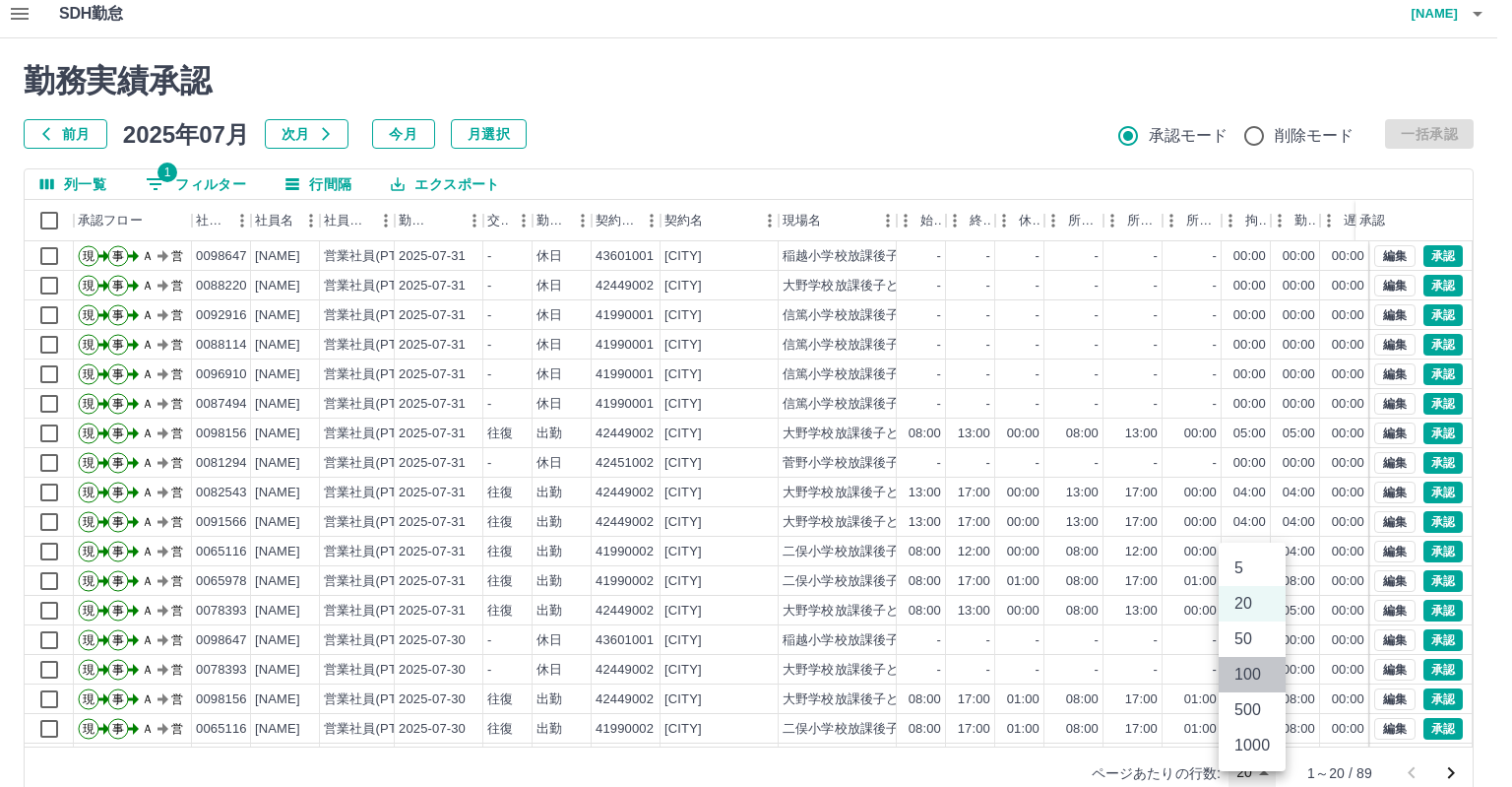 type on "***" 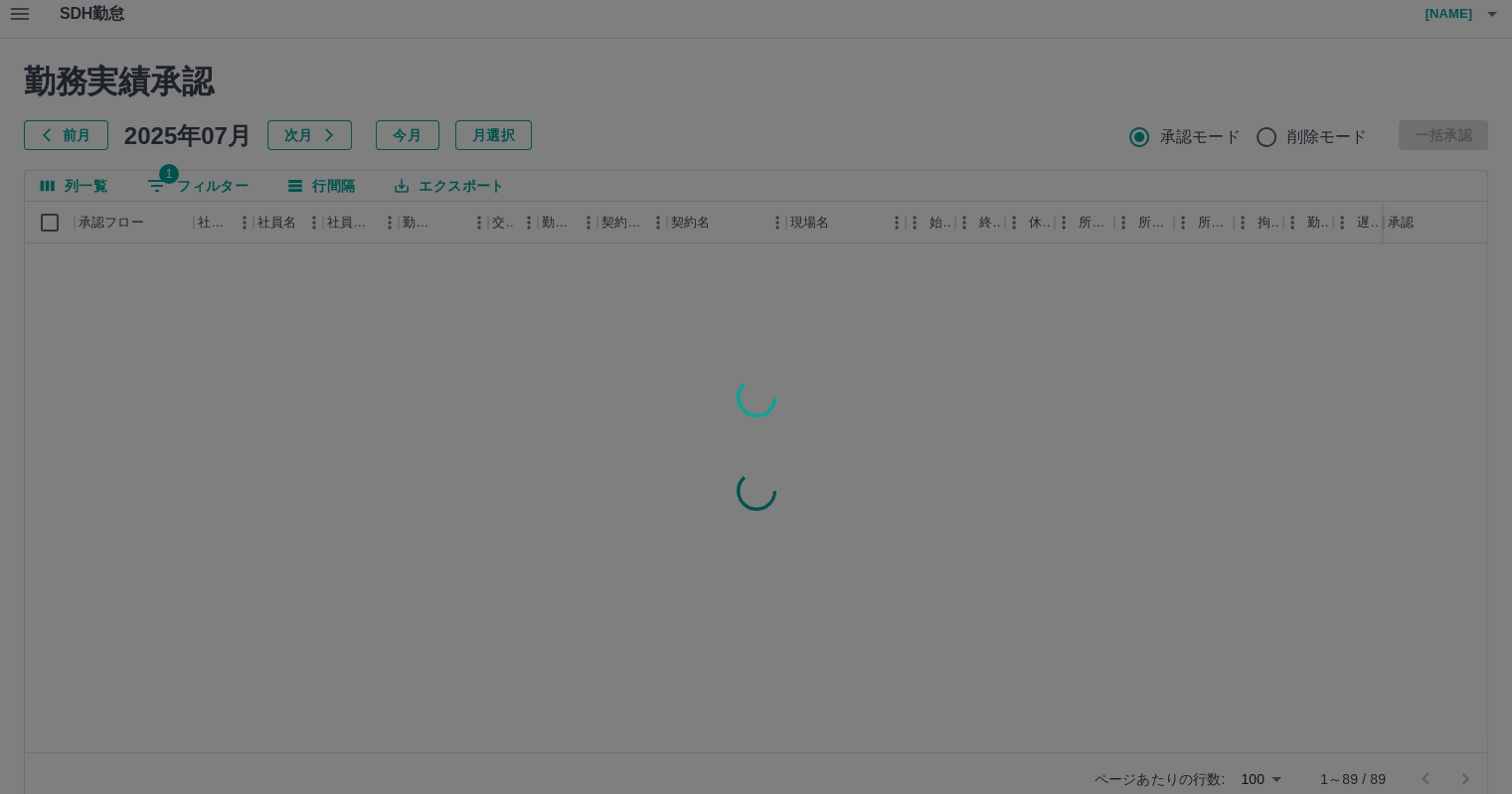 click at bounding box center (756, 397) 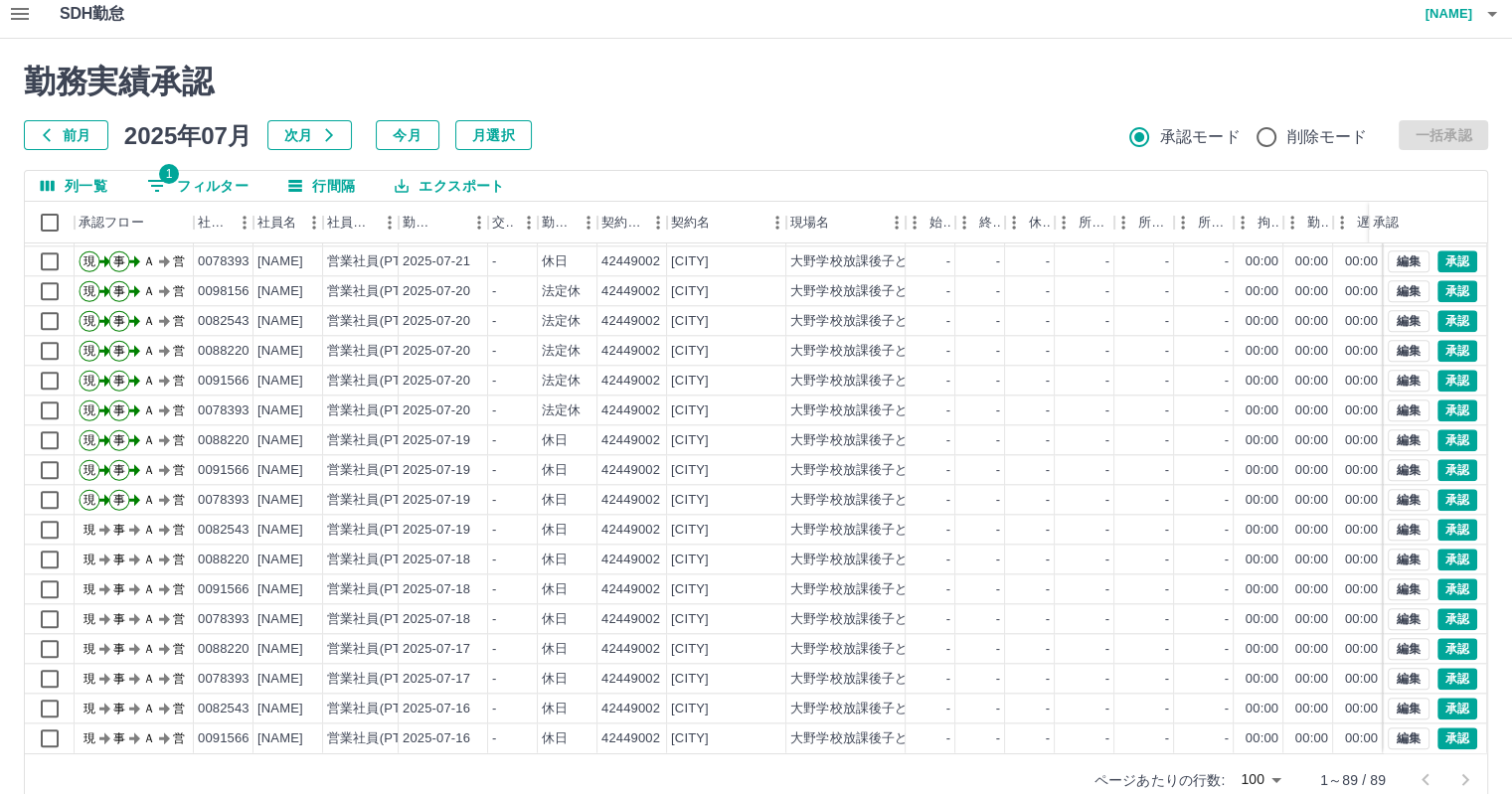 scroll, scrollTop: 2157, scrollLeft: 0, axis: vertical 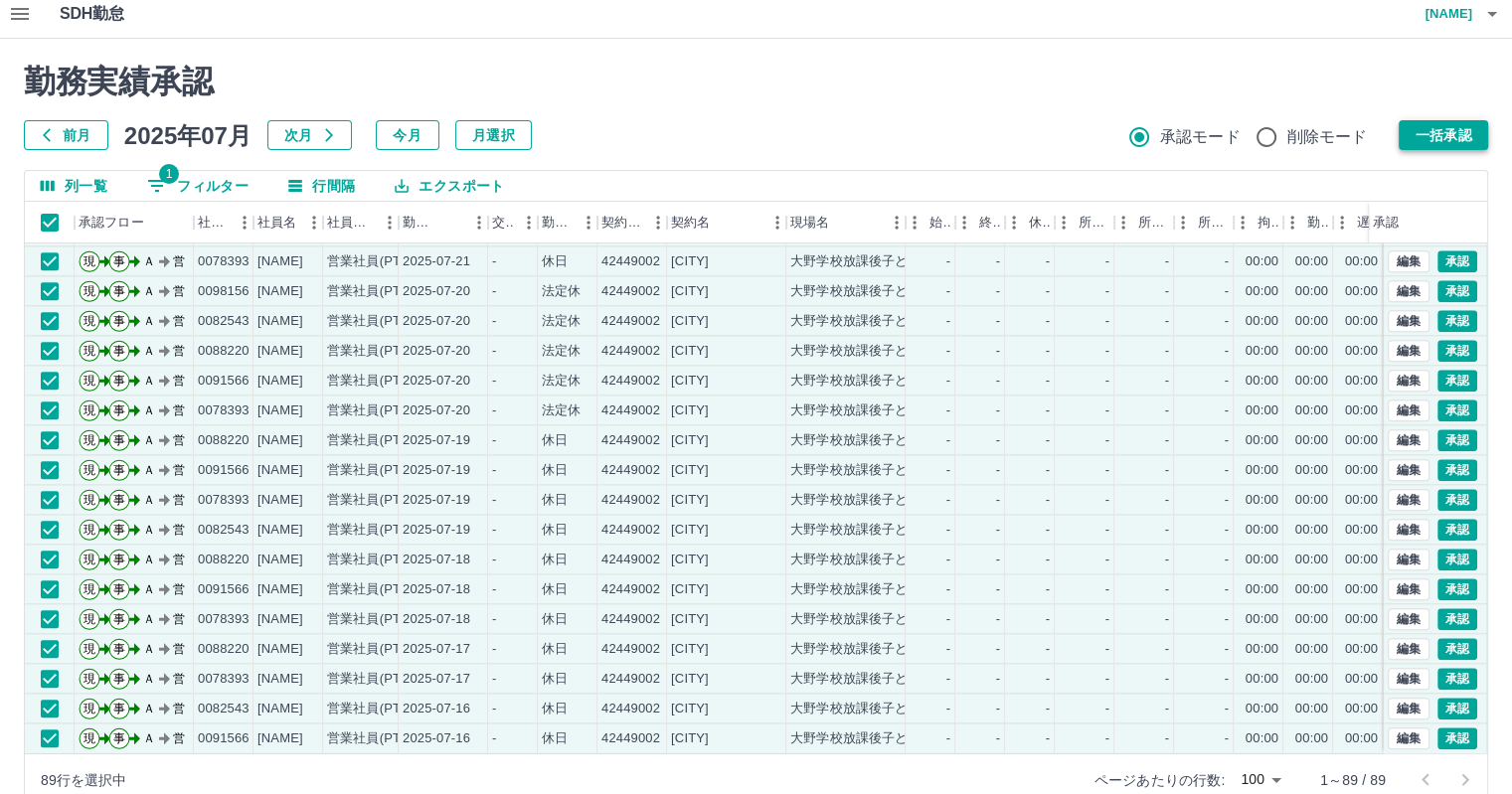 click on "一括承認" at bounding box center (1443, 135) 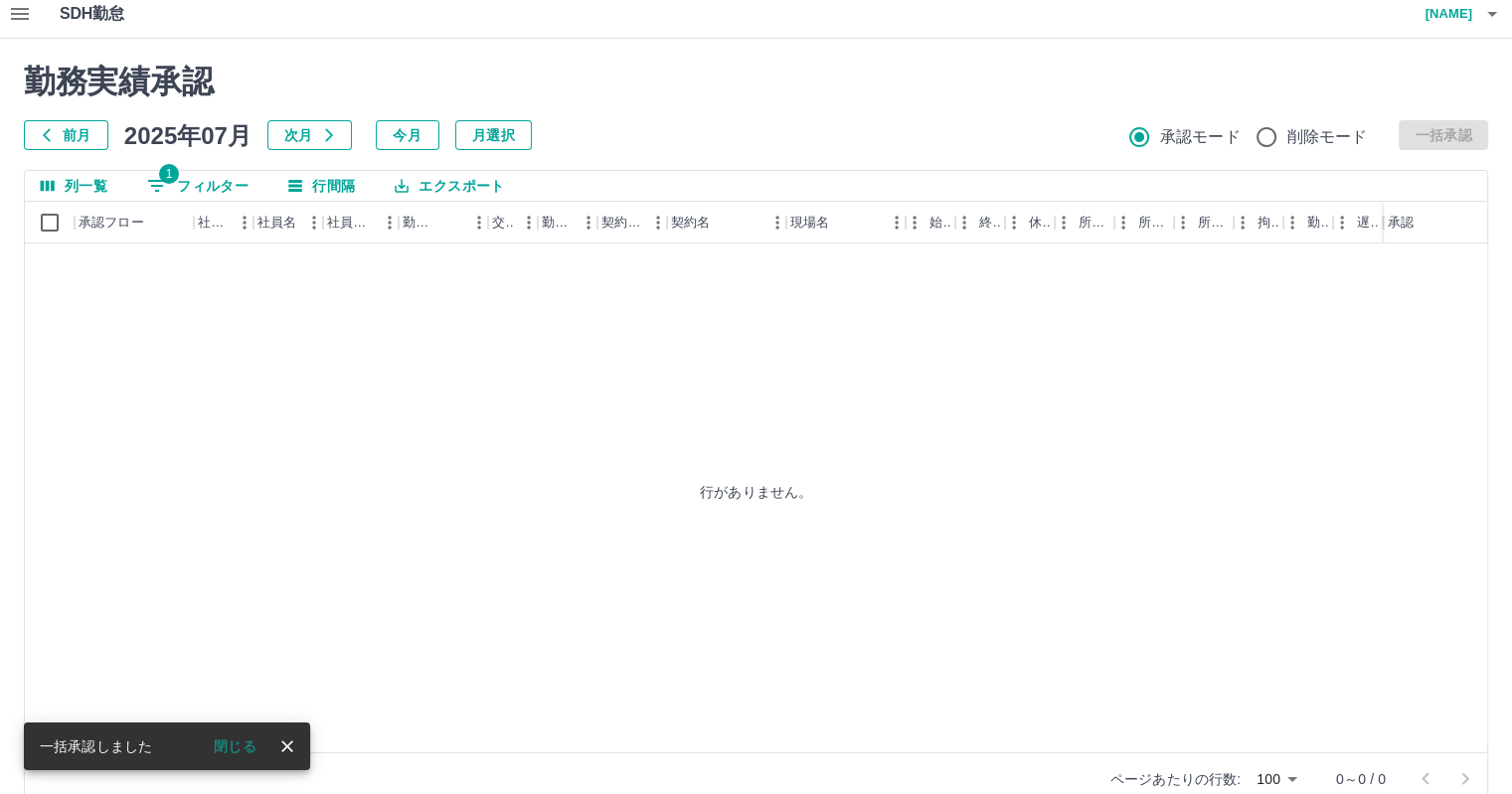 scroll, scrollTop: 0, scrollLeft: 0, axis: both 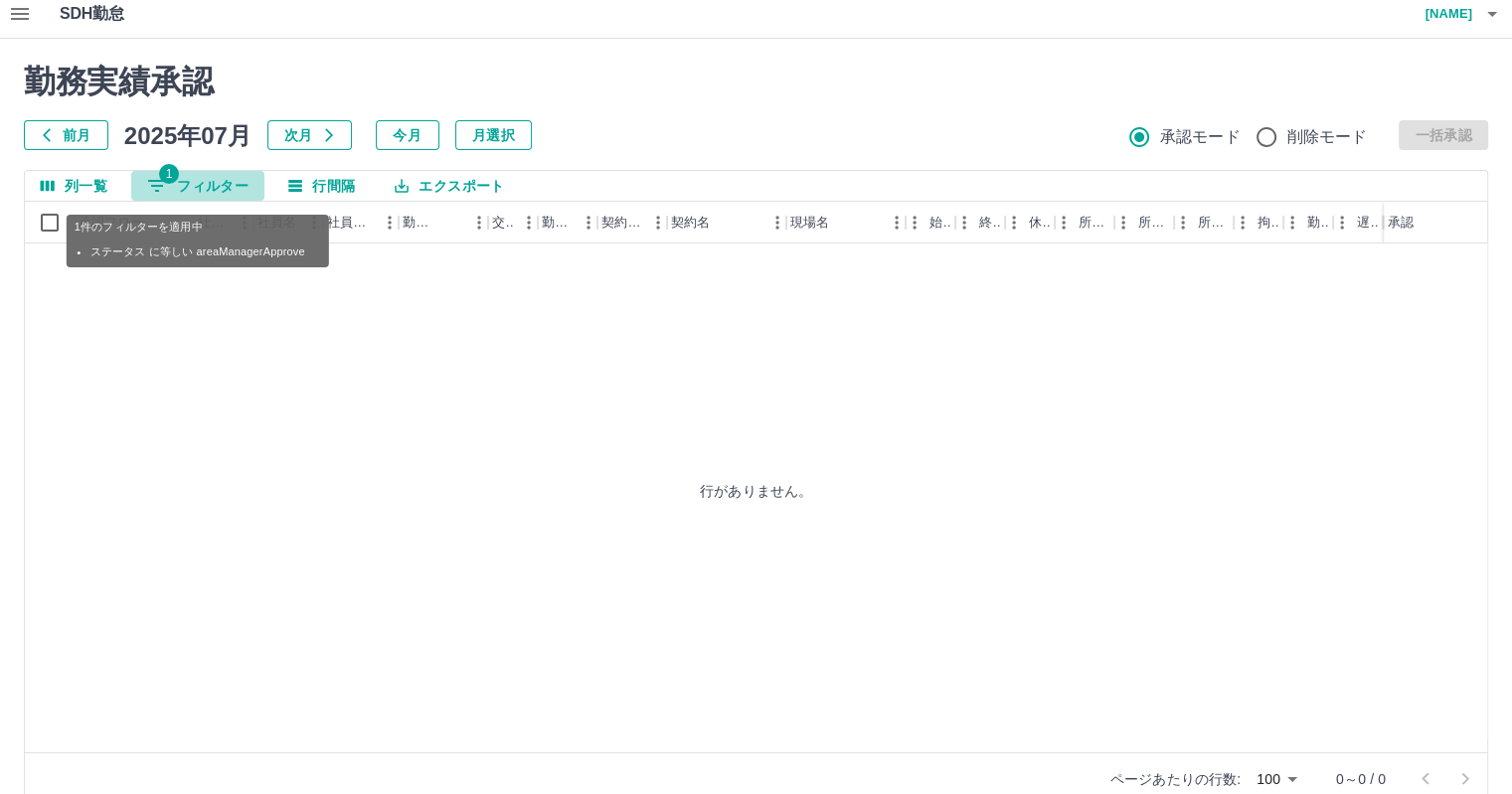 click on "1 フィルター" at bounding box center (198, 186) 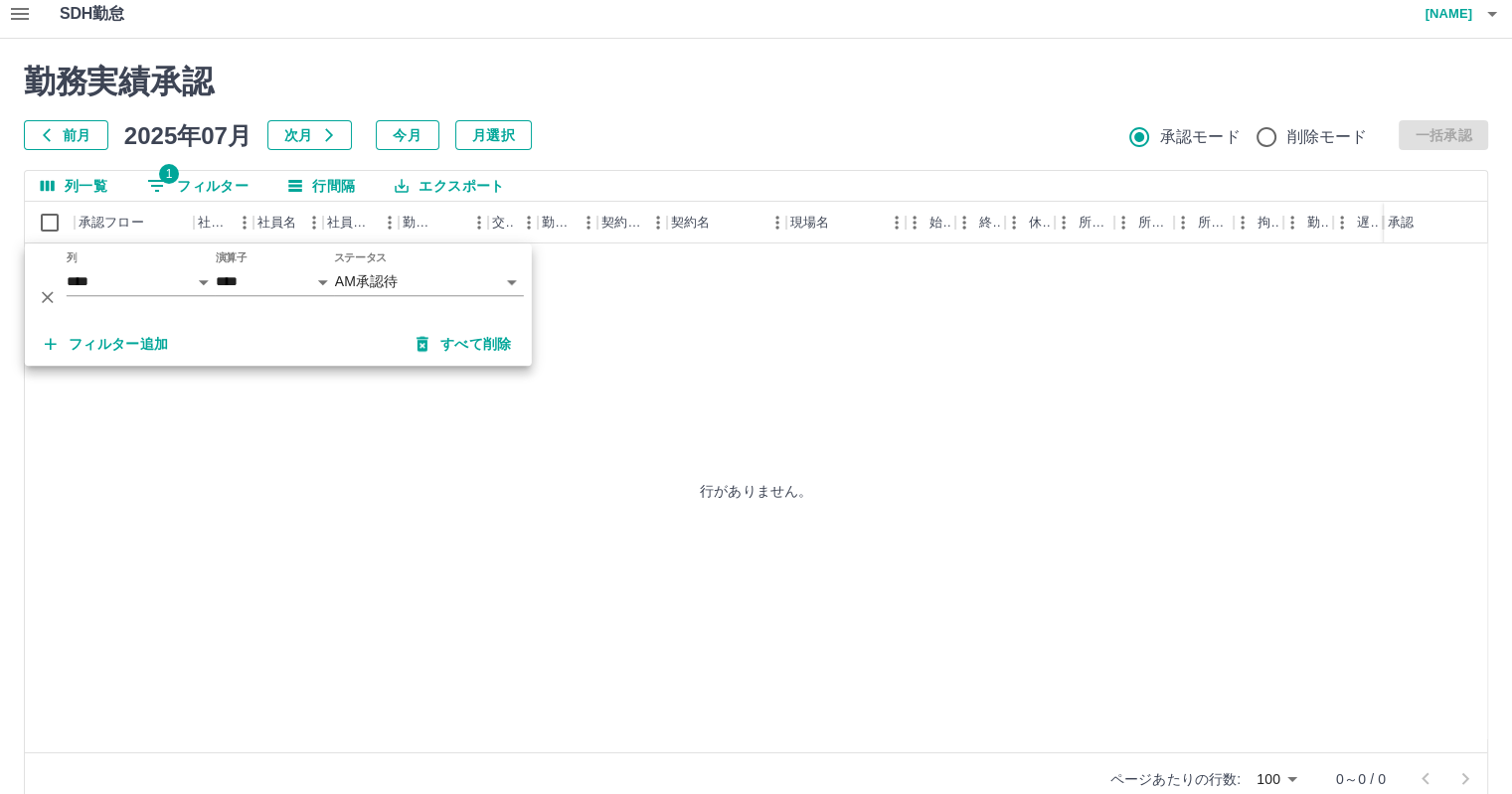 click 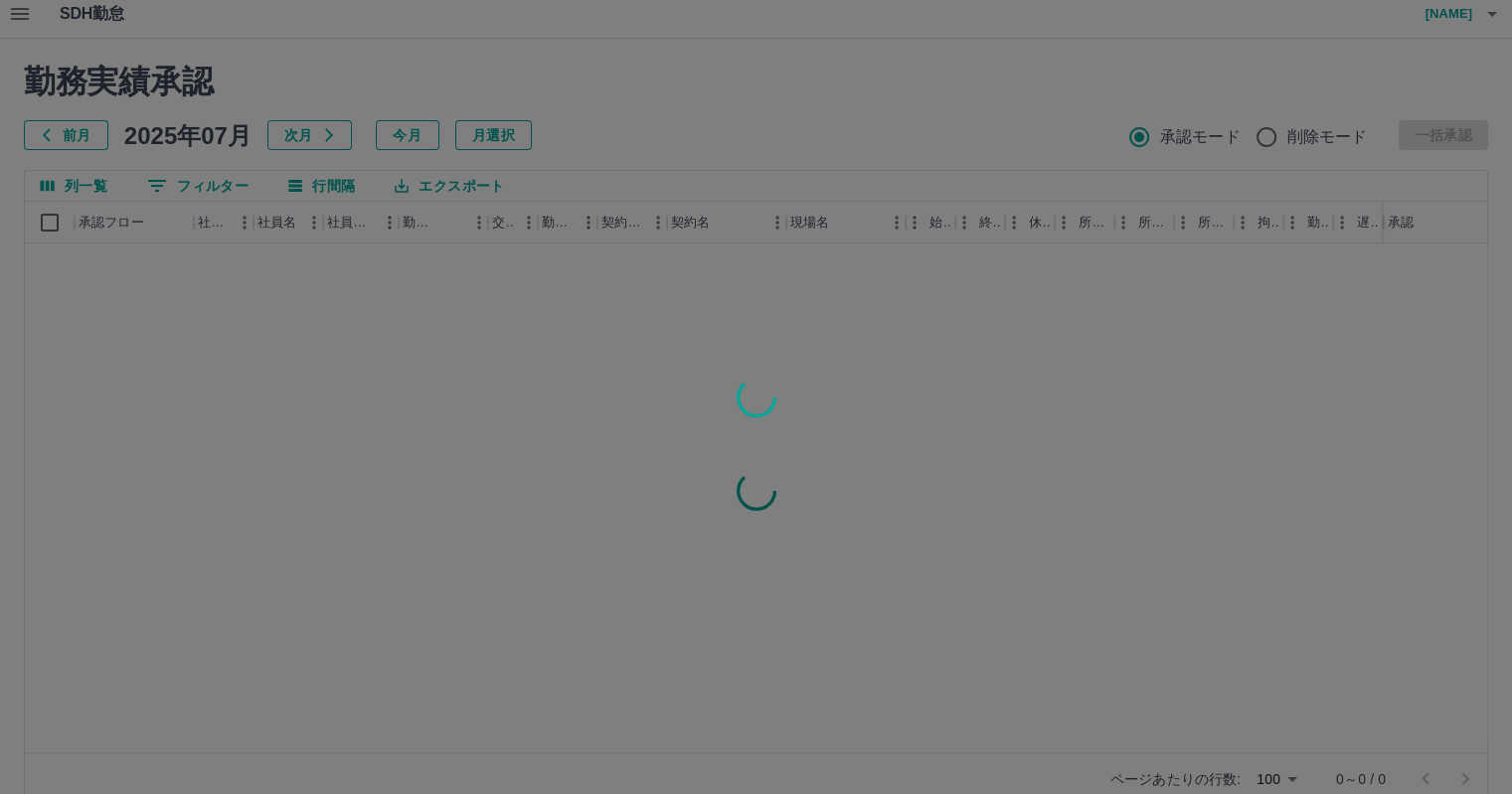 click at bounding box center (756, 397) 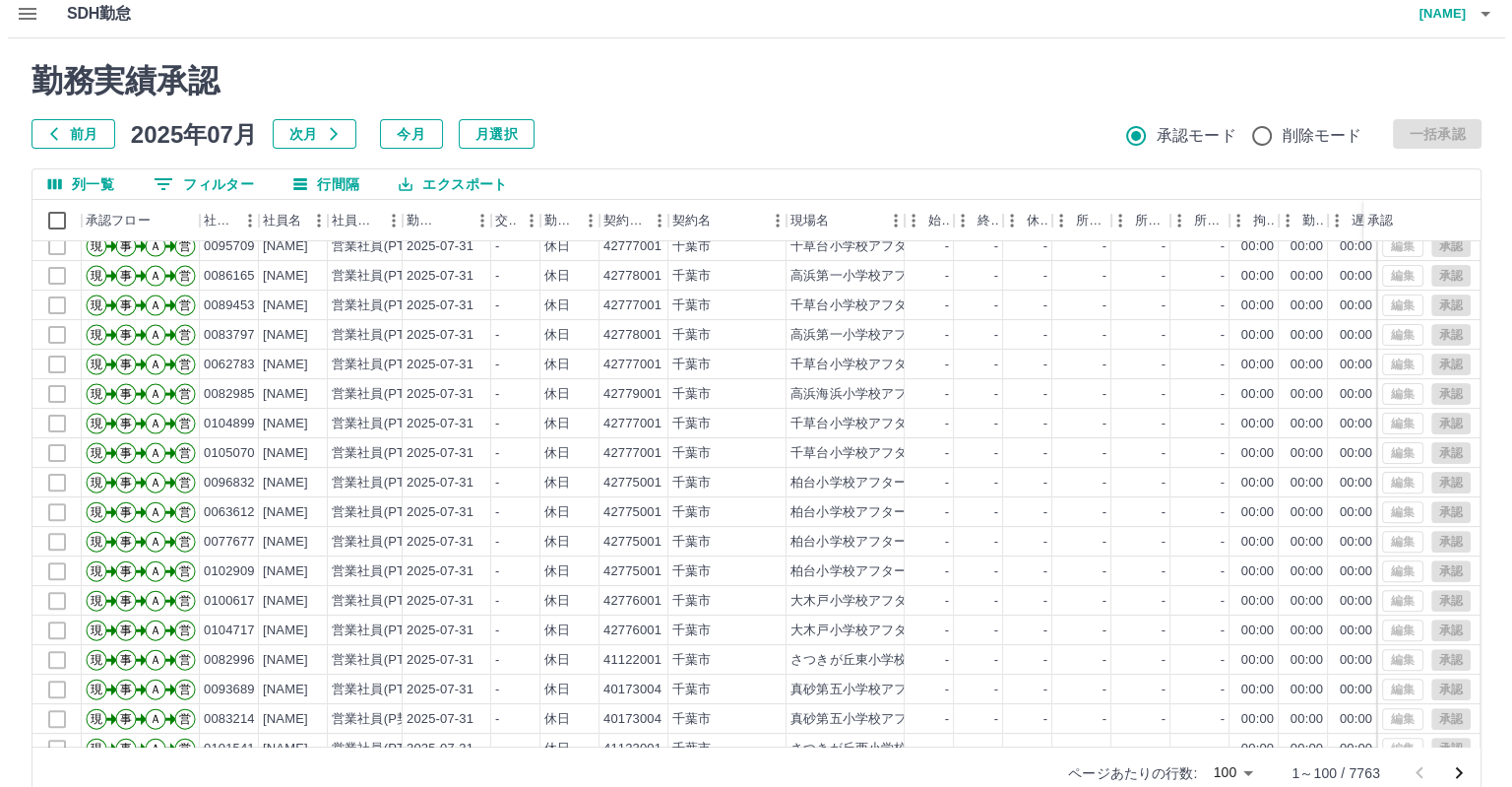 scroll, scrollTop: 0, scrollLeft: 0, axis: both 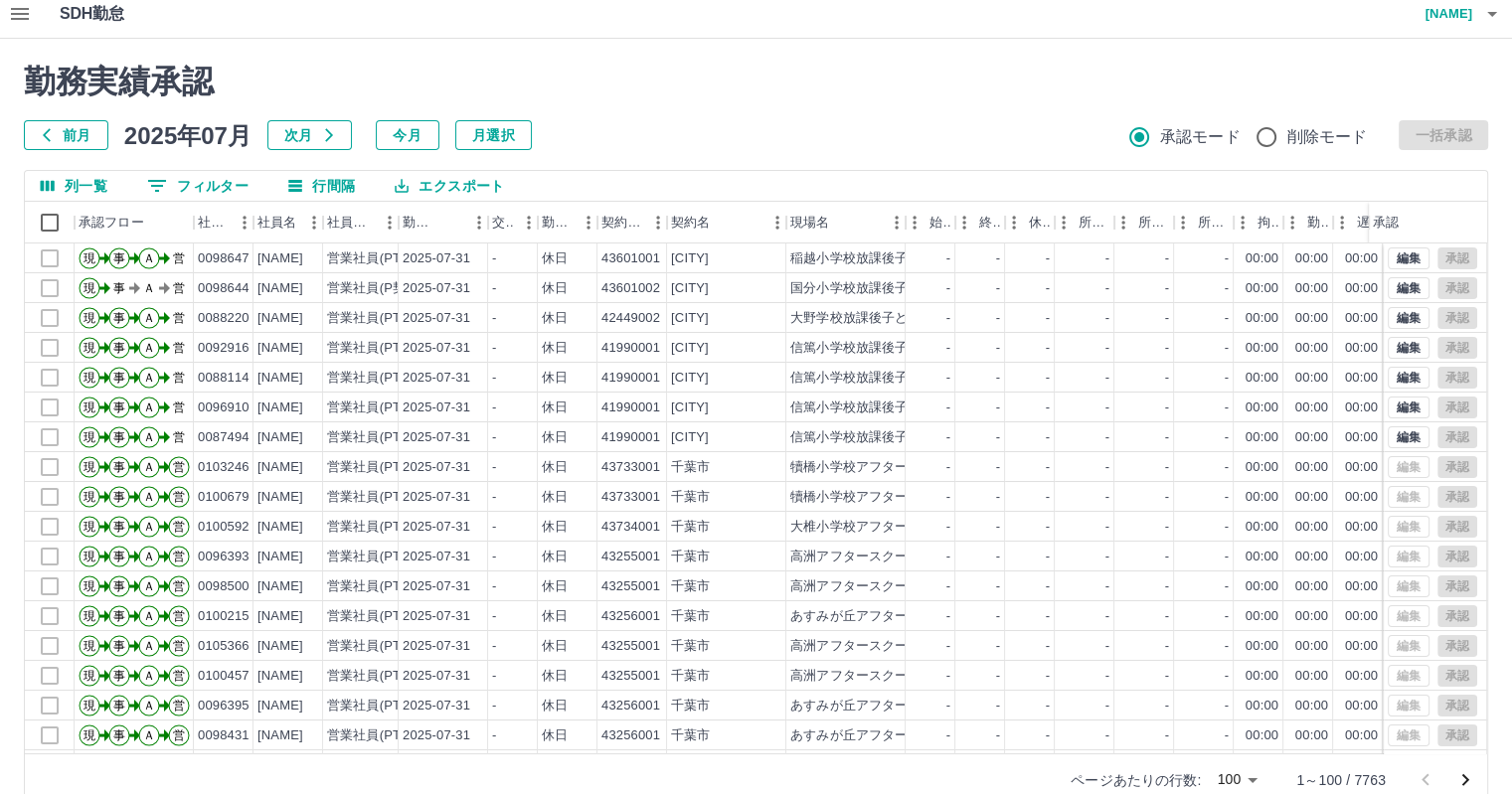 click on "勤務実績承認" at bounding box center (756, 81) 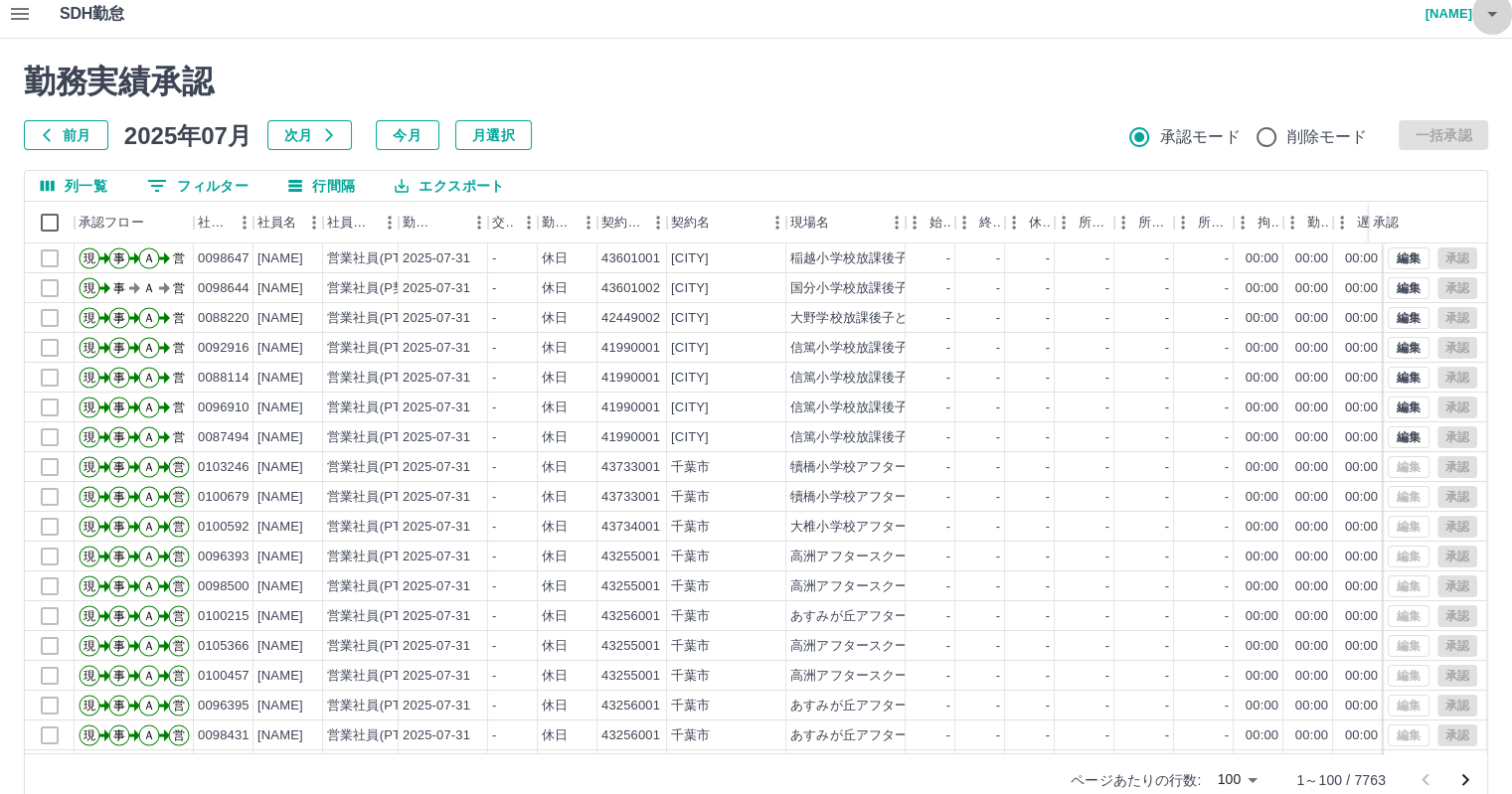 click 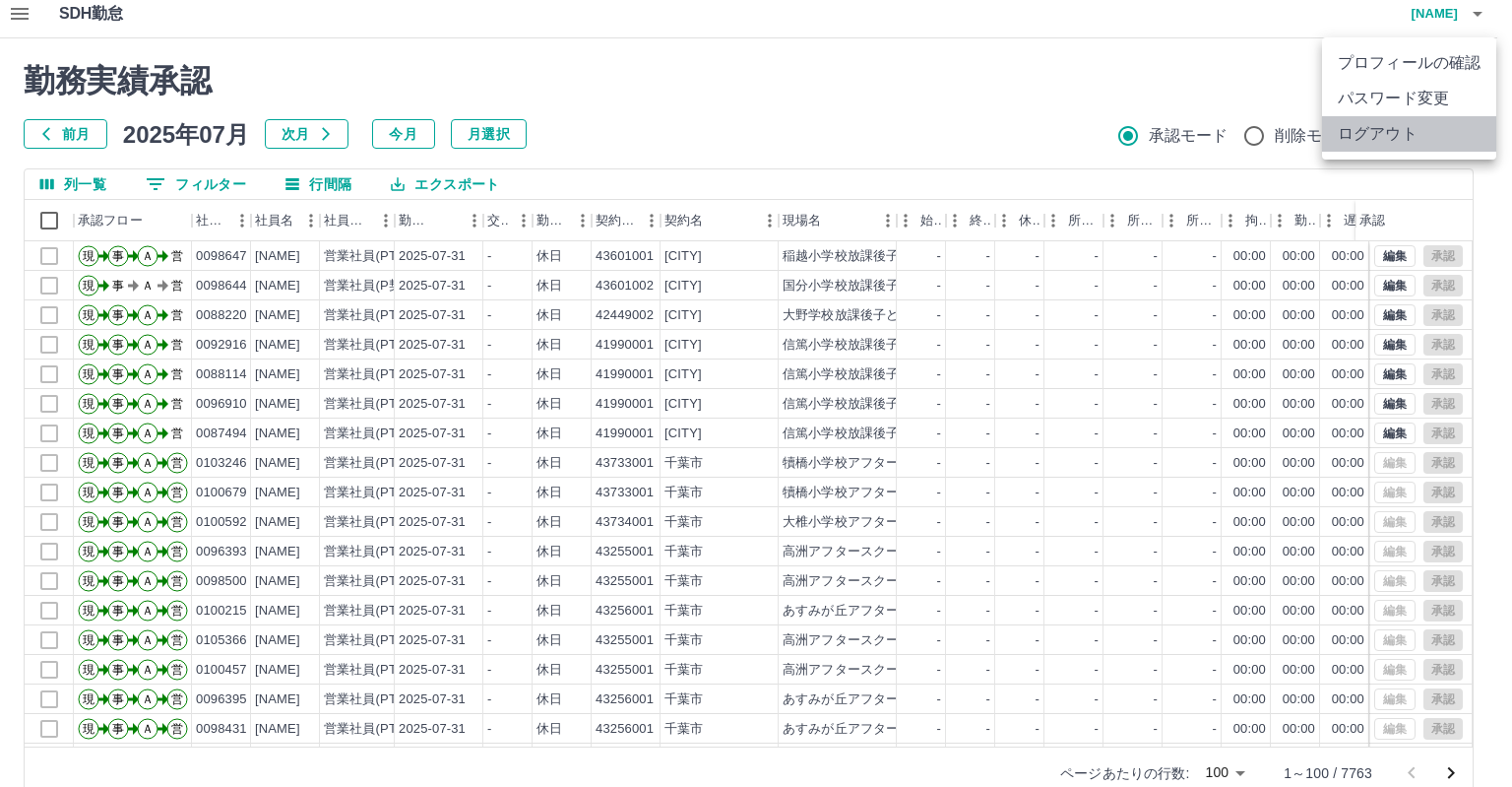 click on "ログアウト" at bounding box center [1409, 134] 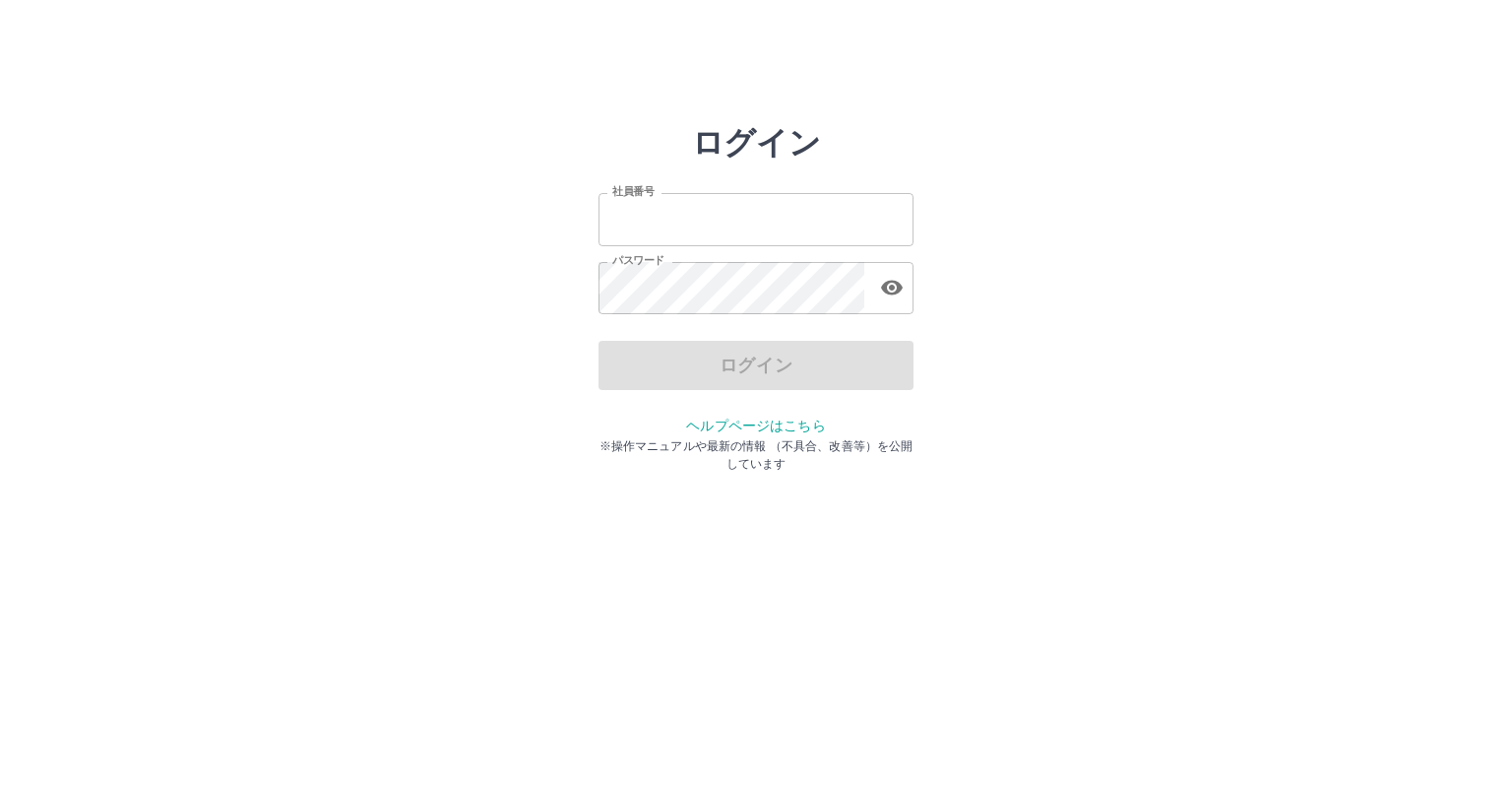 scroll, scrollTop: 0, scrollLeft: 0, axis: both 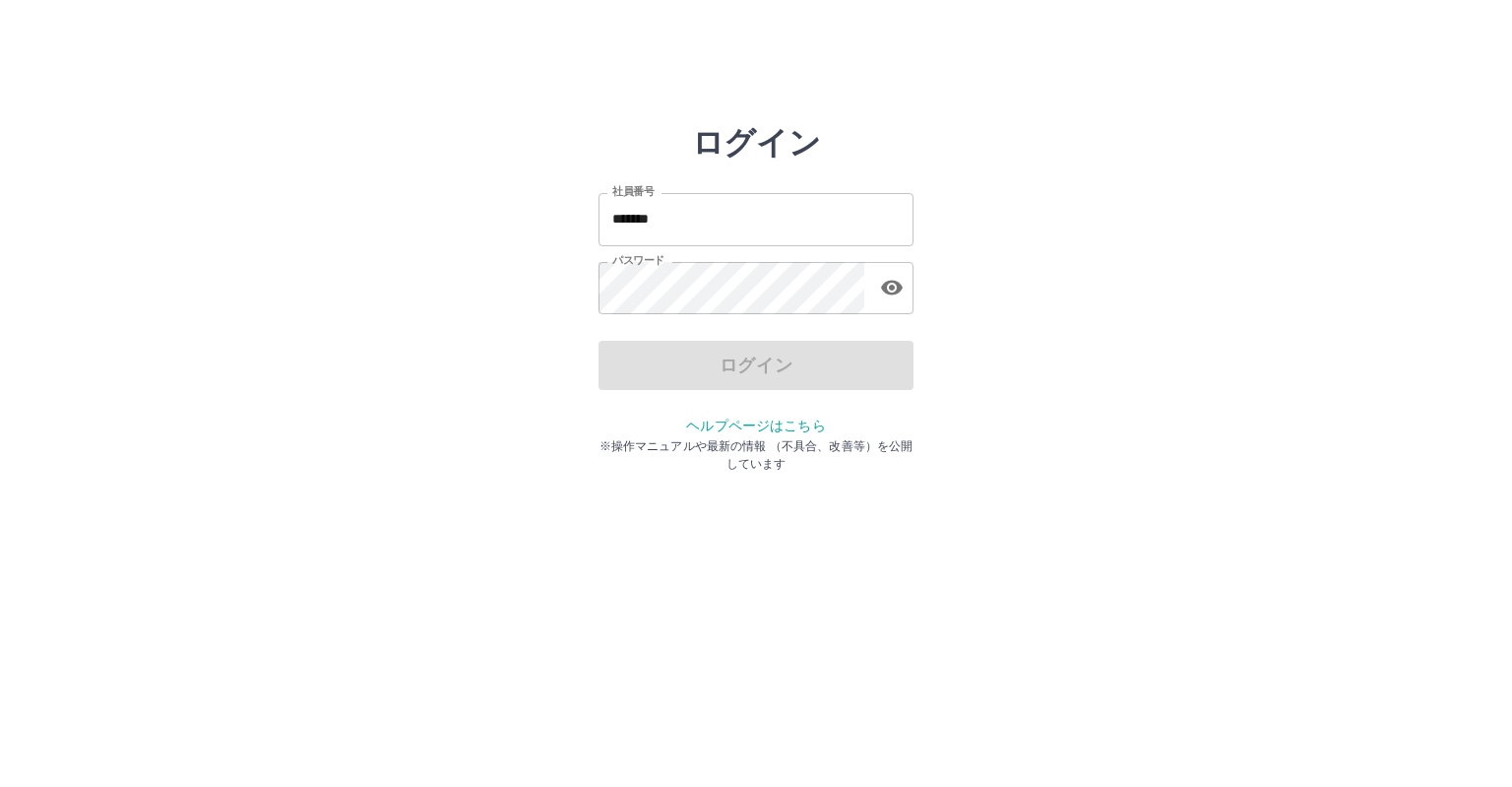 click on "*******" at bounding box center [756, 219] 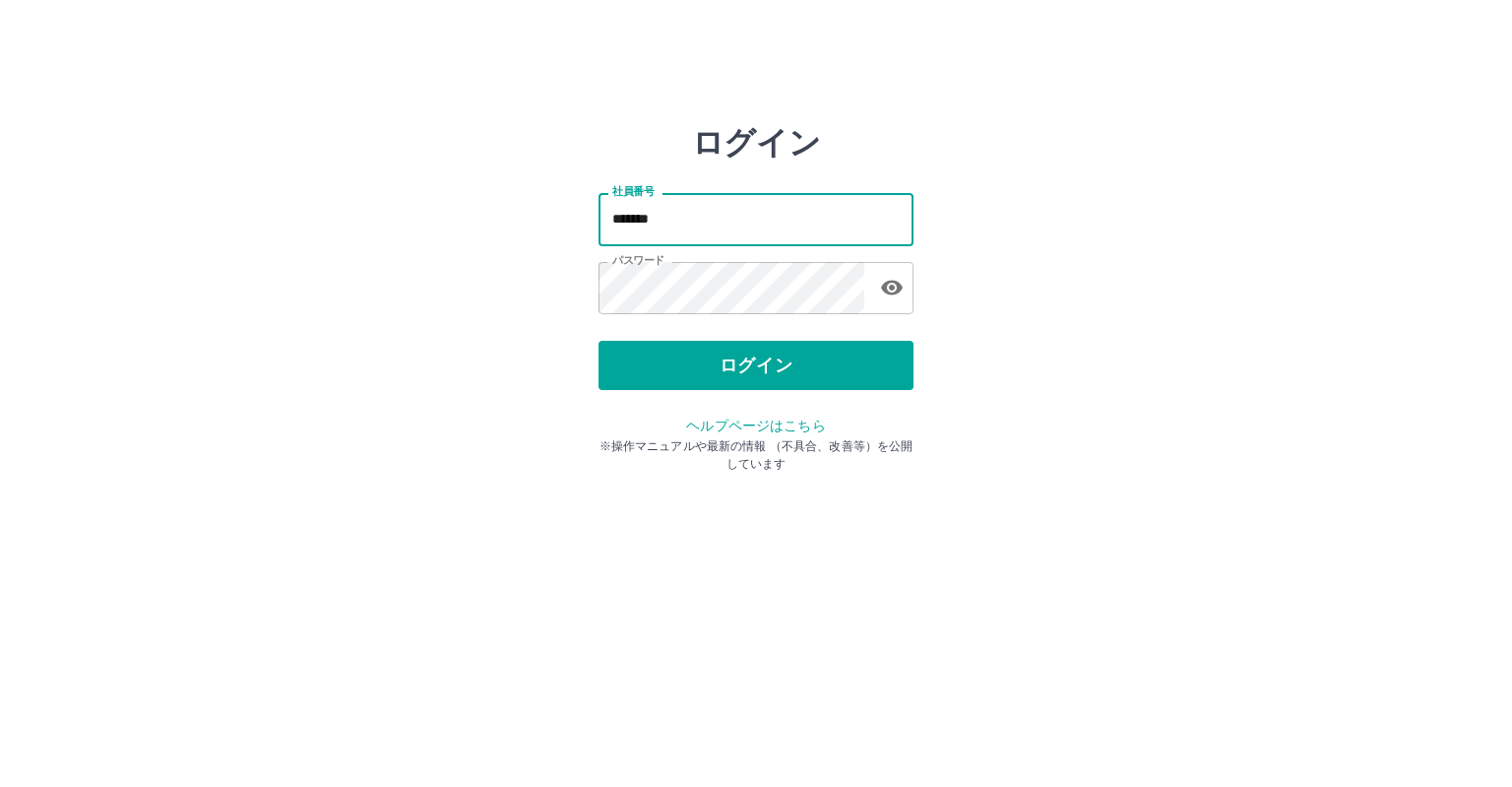 type on "*******" 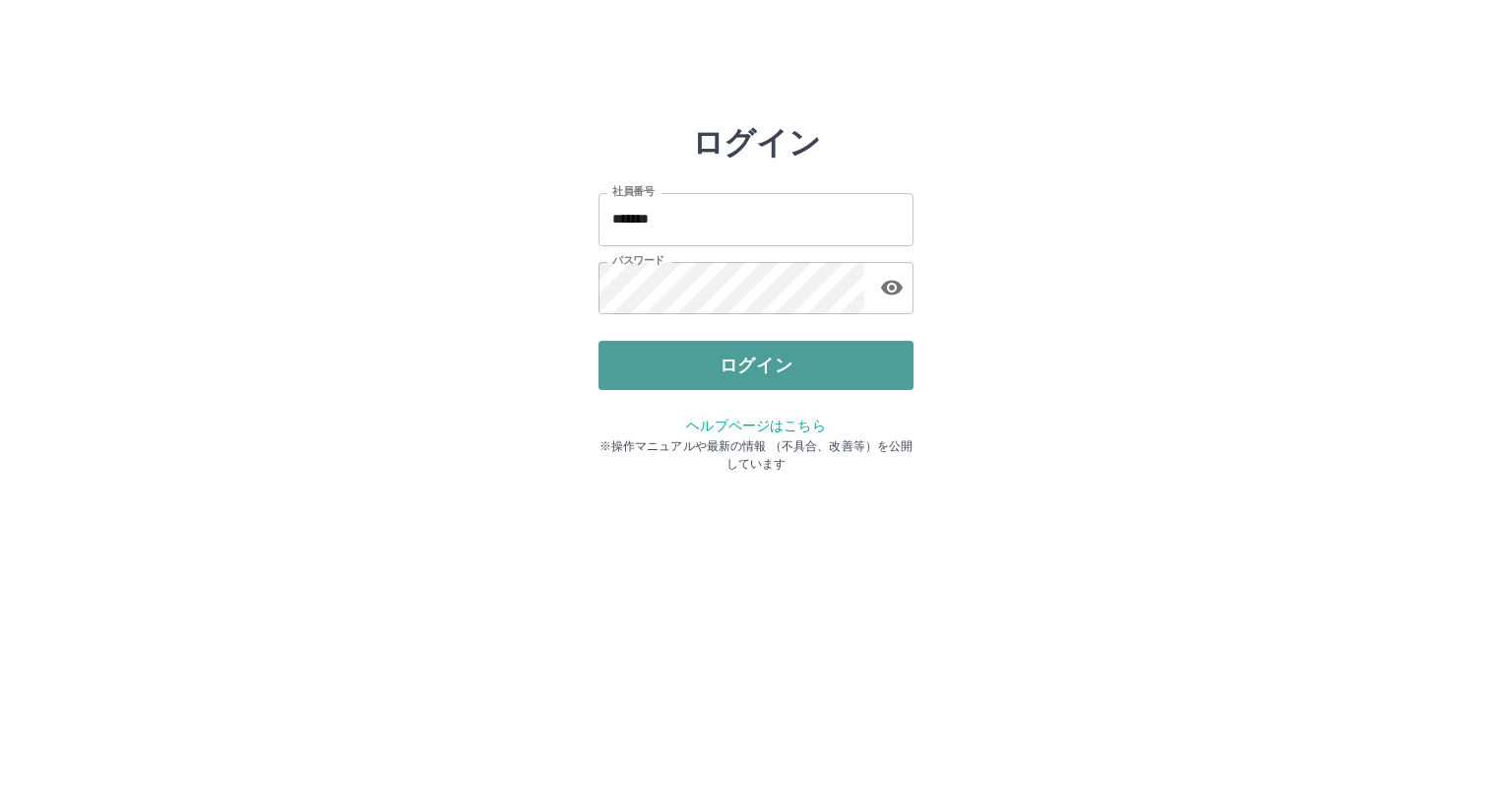 click on "ログイン" at bounding box center (756, 365) 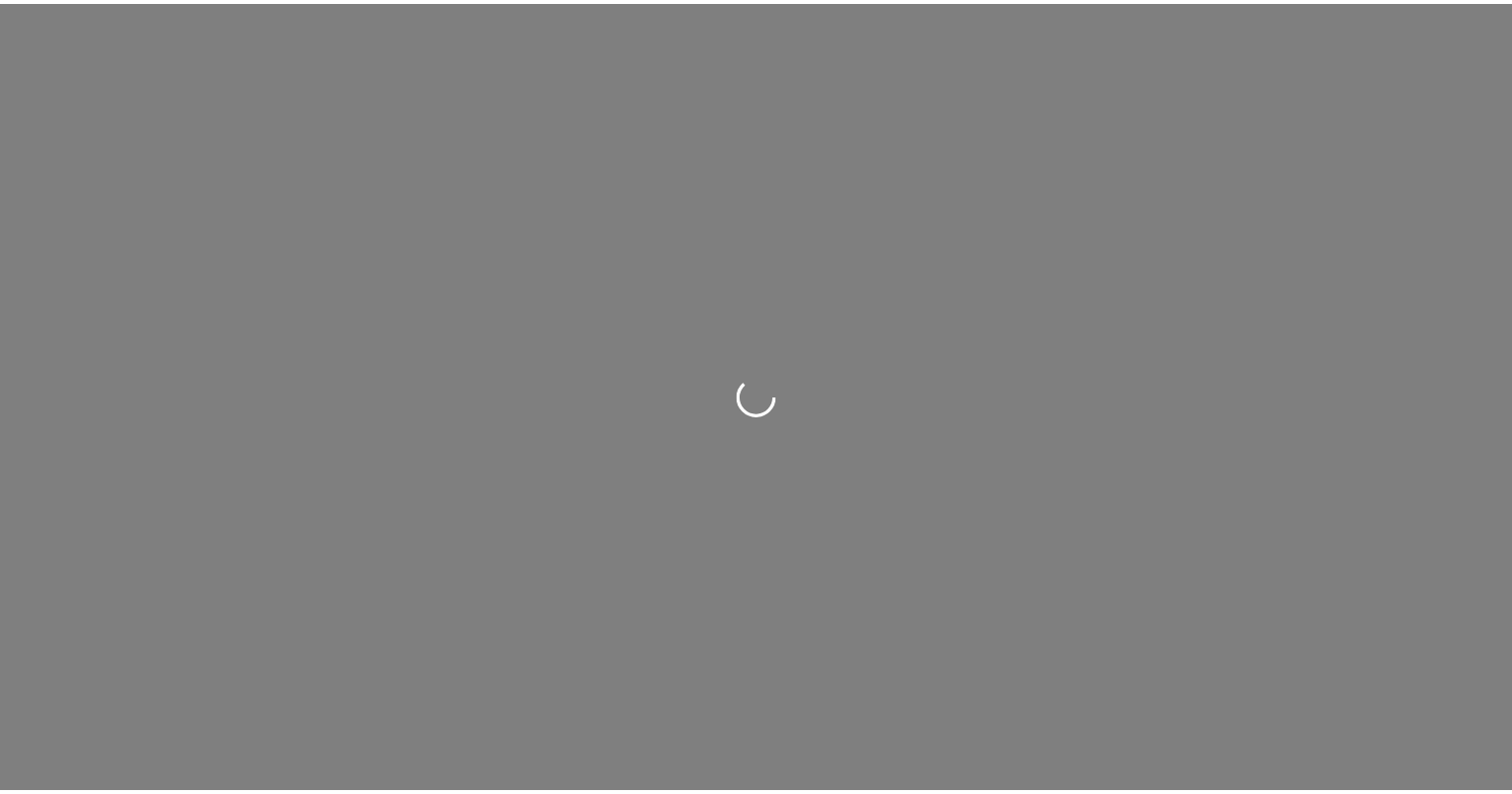 scroll, scrollTop: 0, scrollLeft: 0, axis: both 